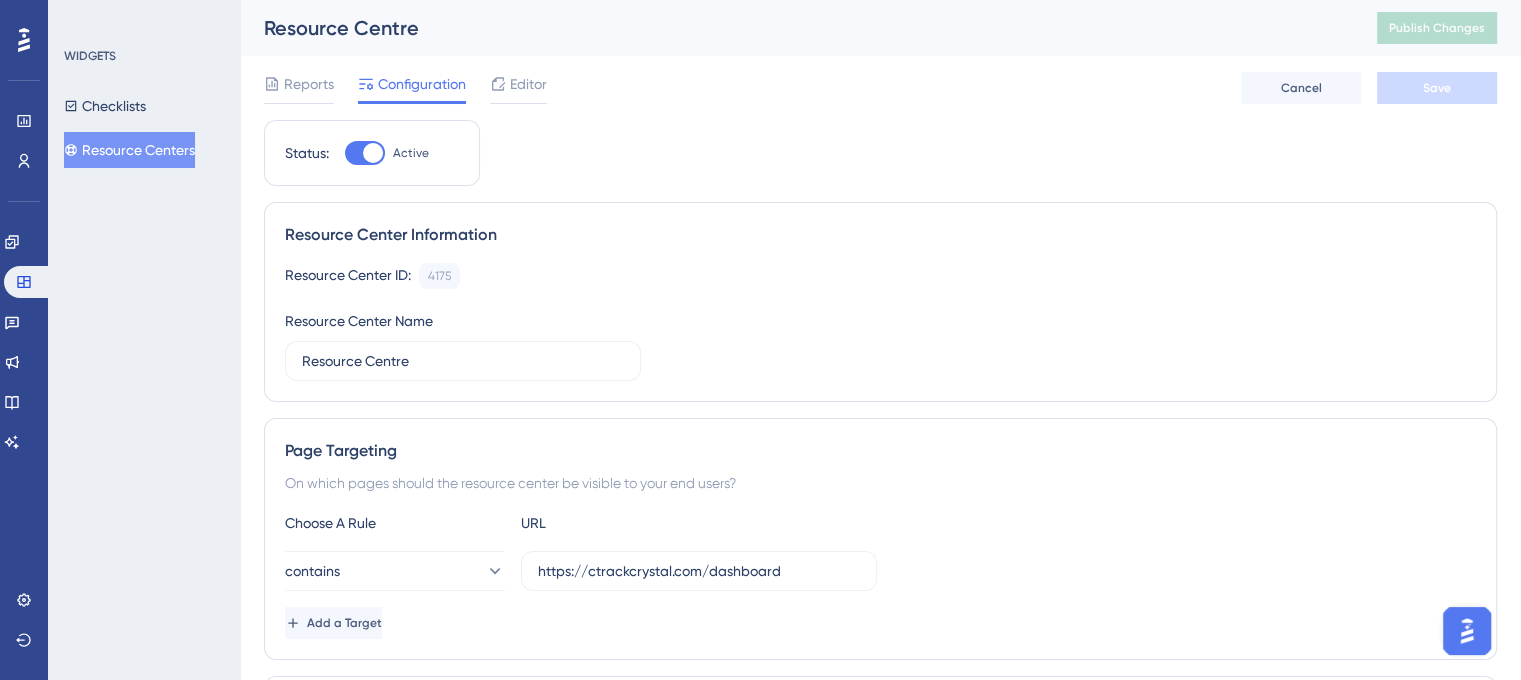 scroll, scrollTop: 0, scrollLeft: 0, axis: both 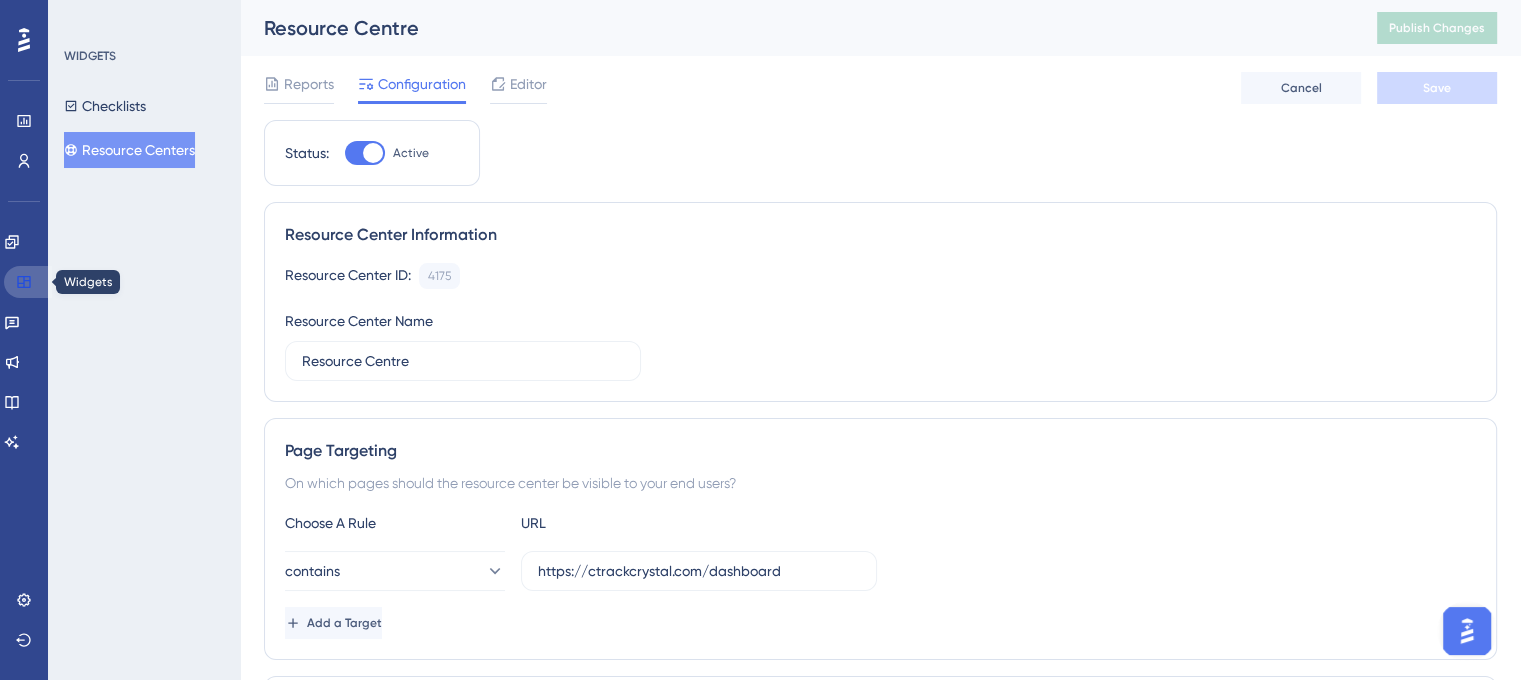 click 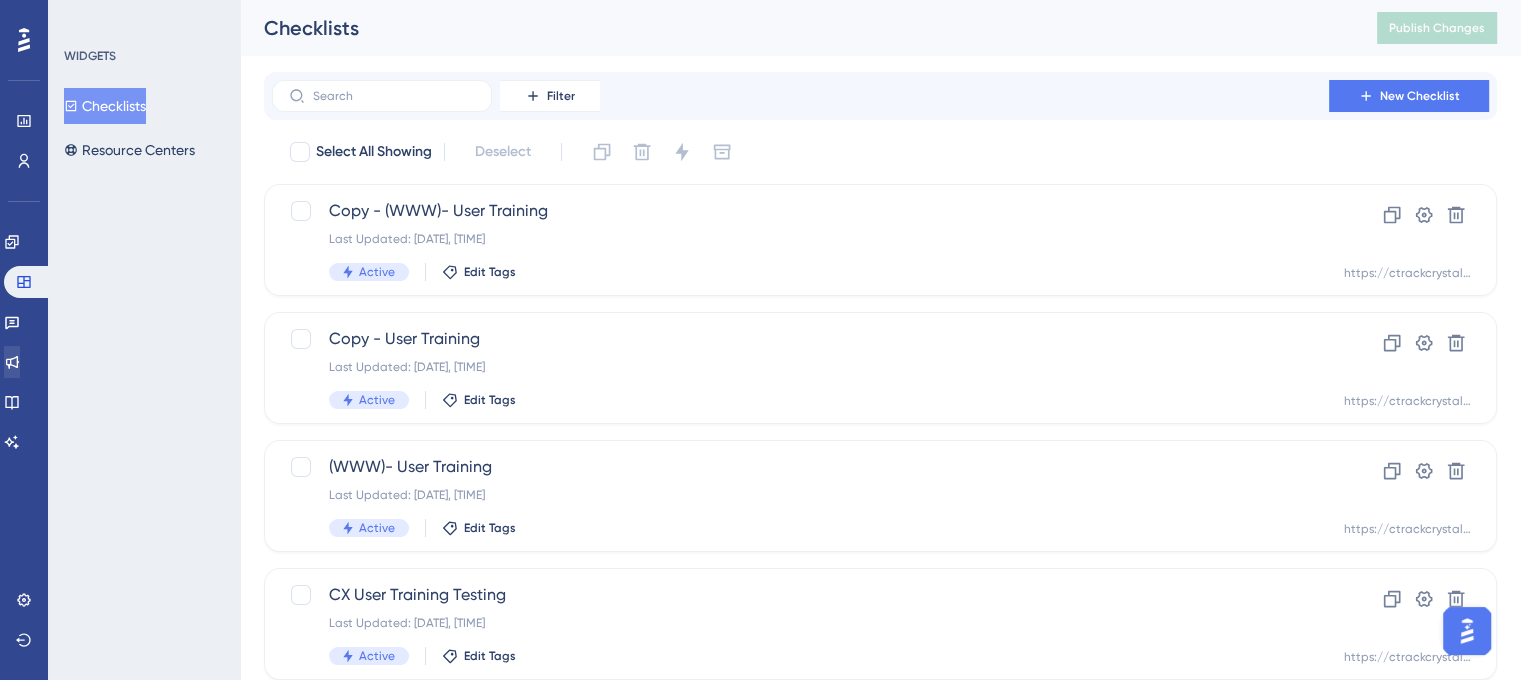 scroll, scrollTop: 0, scrollLeft: 0, axis: both 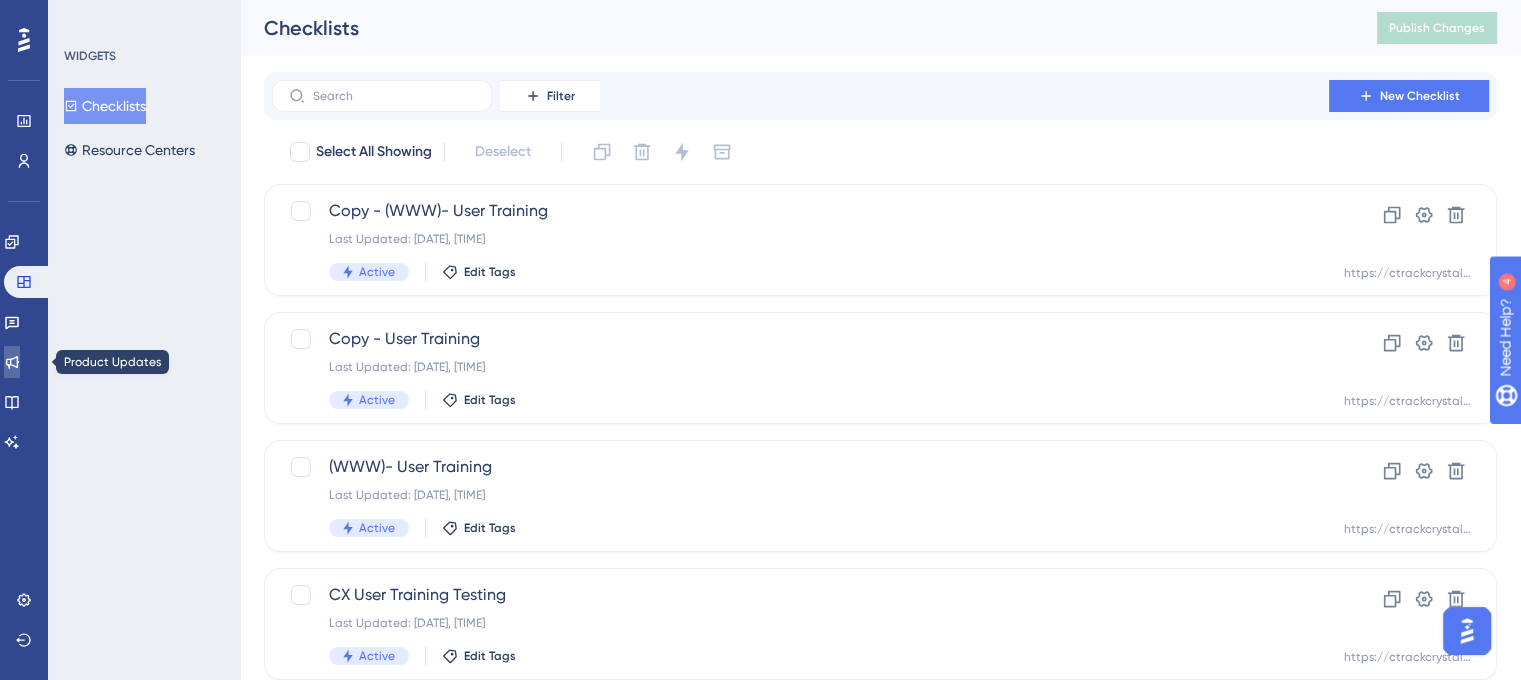 click 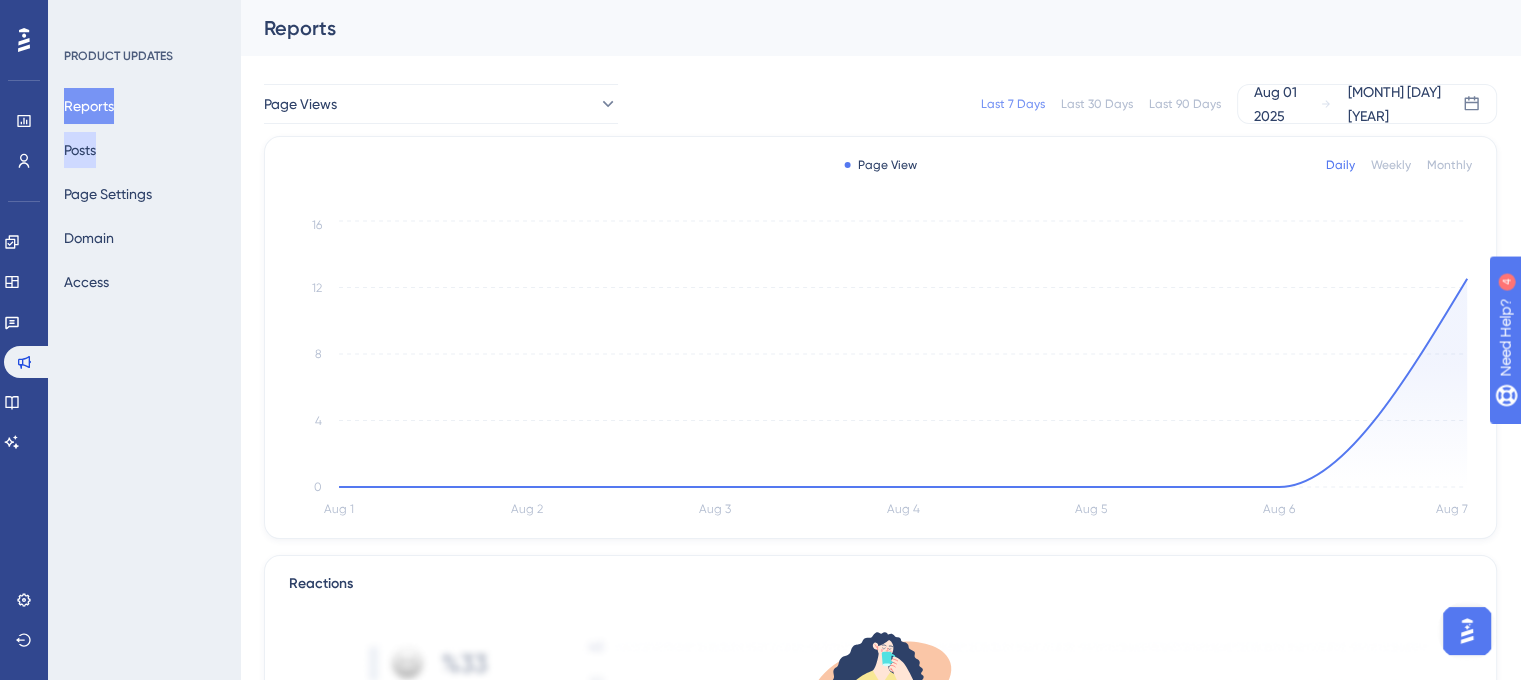 click on "Posts" at bounding box center (80, 150) 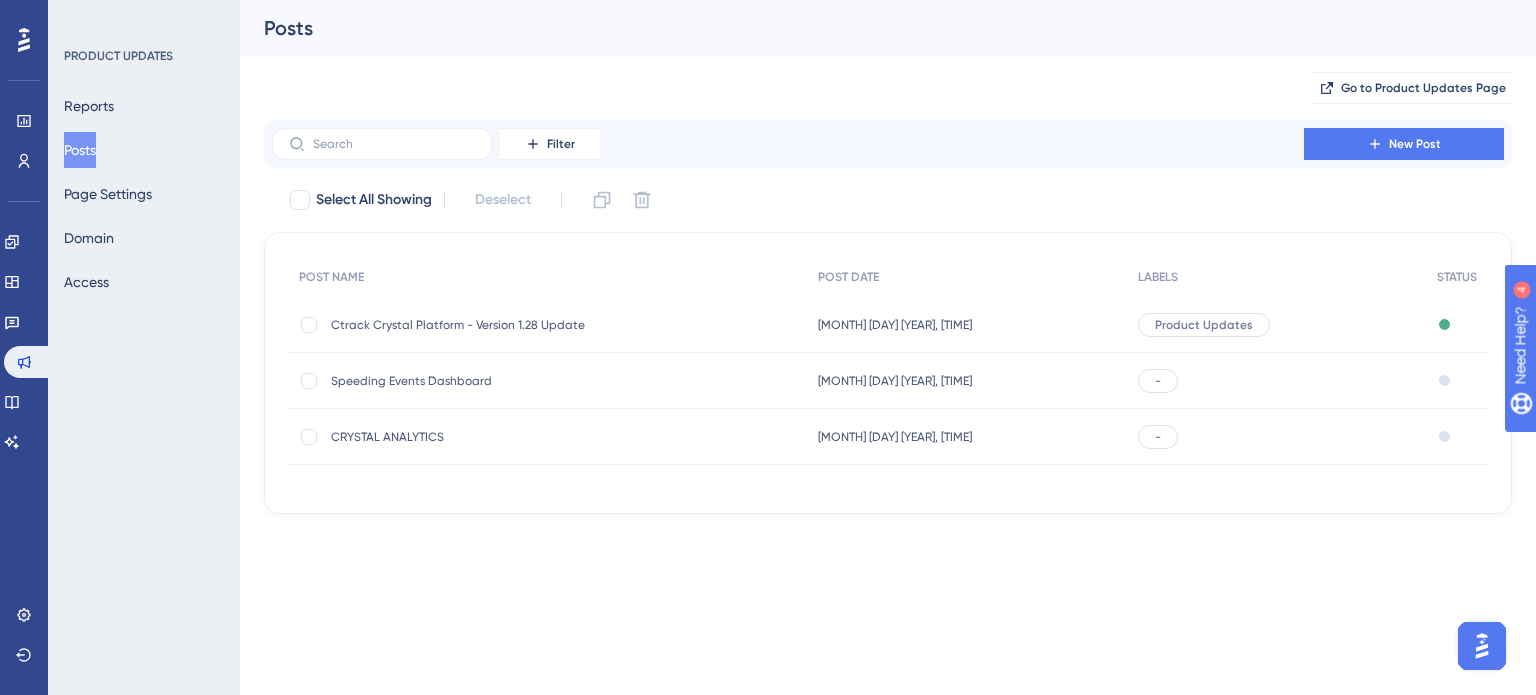 click on "[MONTH] [DAY] [YEAR], [TIME]" at bounding box center (895, 325) 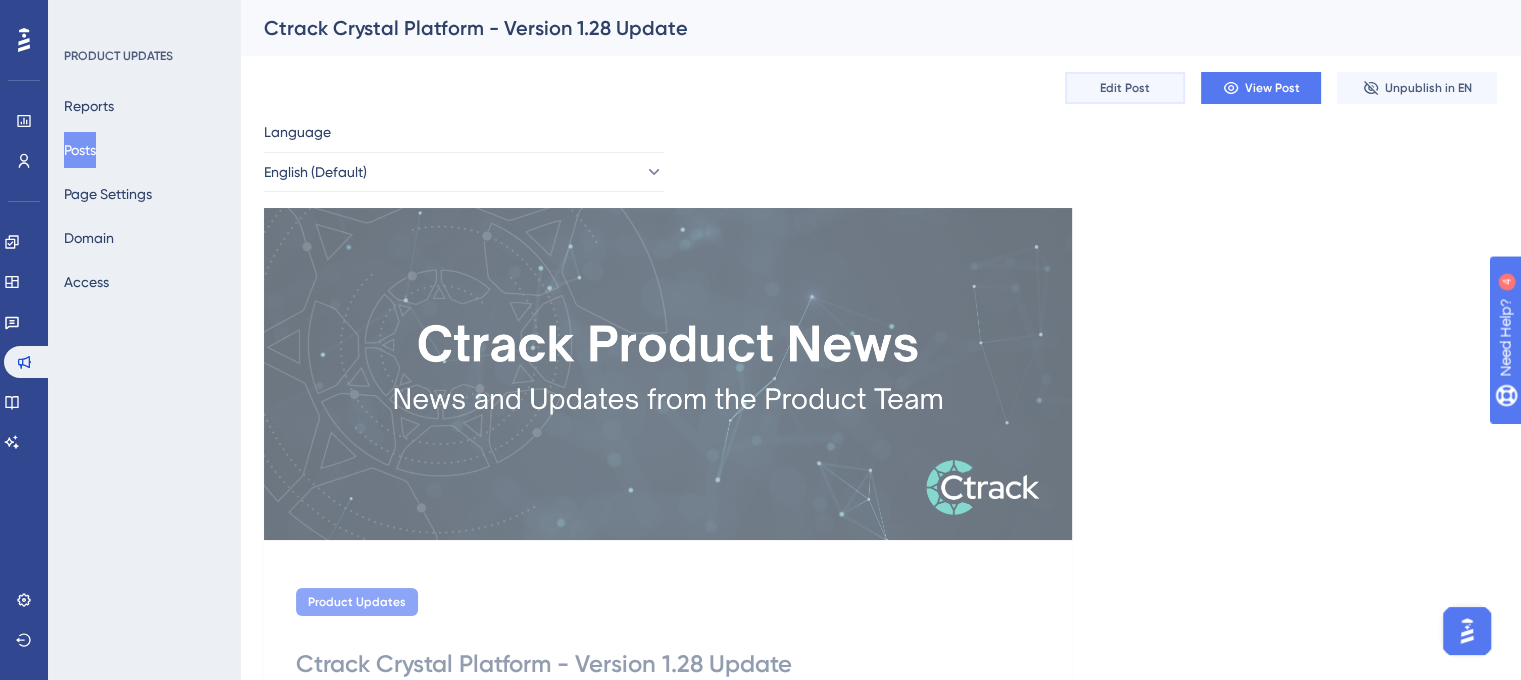 click on "Edit Post" at bounding box center (1125, 88) 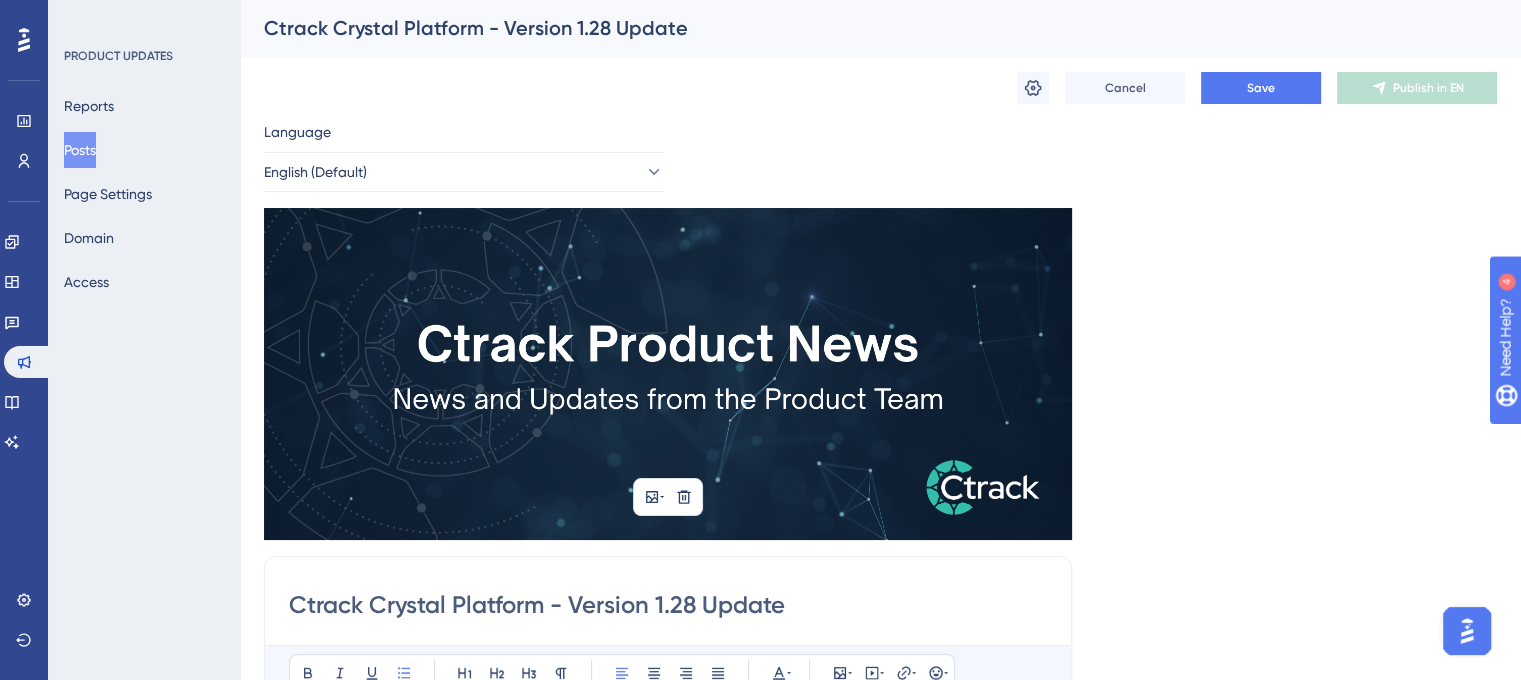 scroll, scrollTop: 0, scrollLeft: 0, axis: both 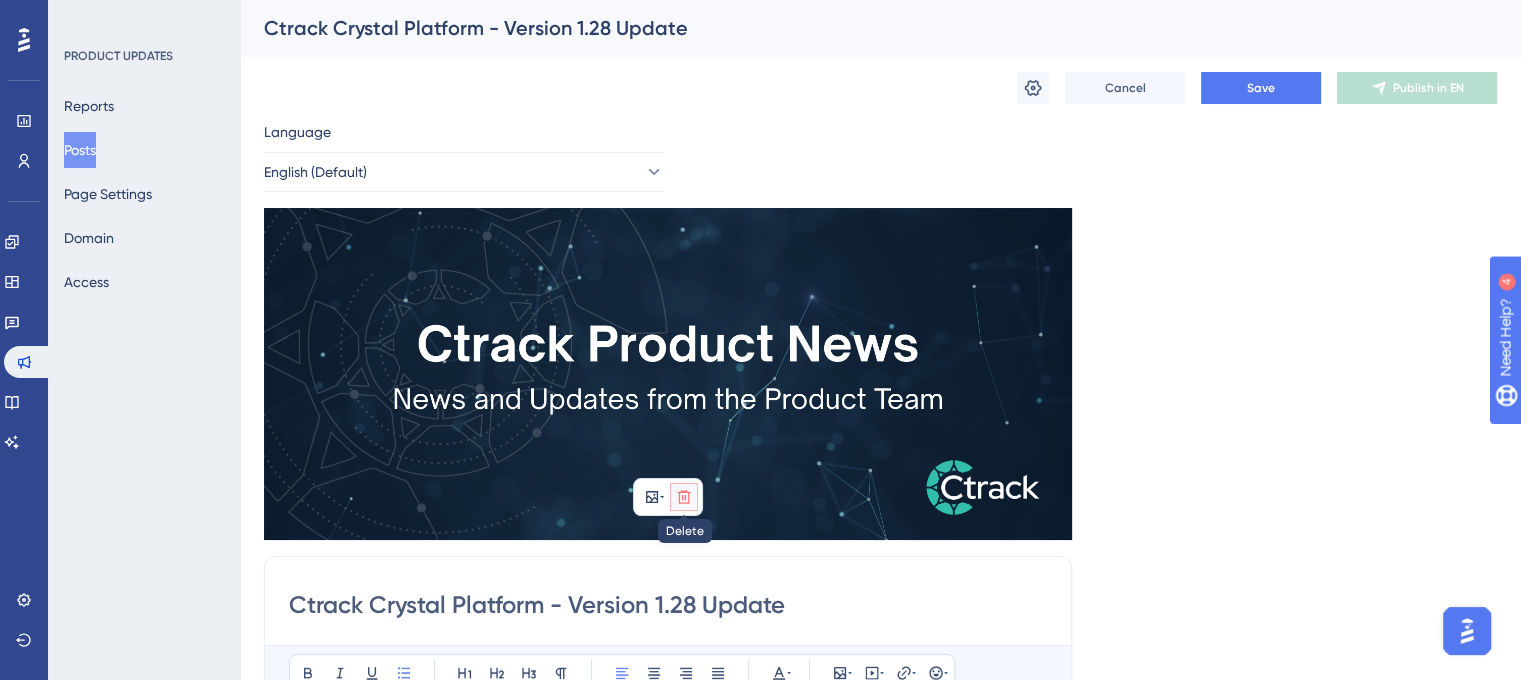 click 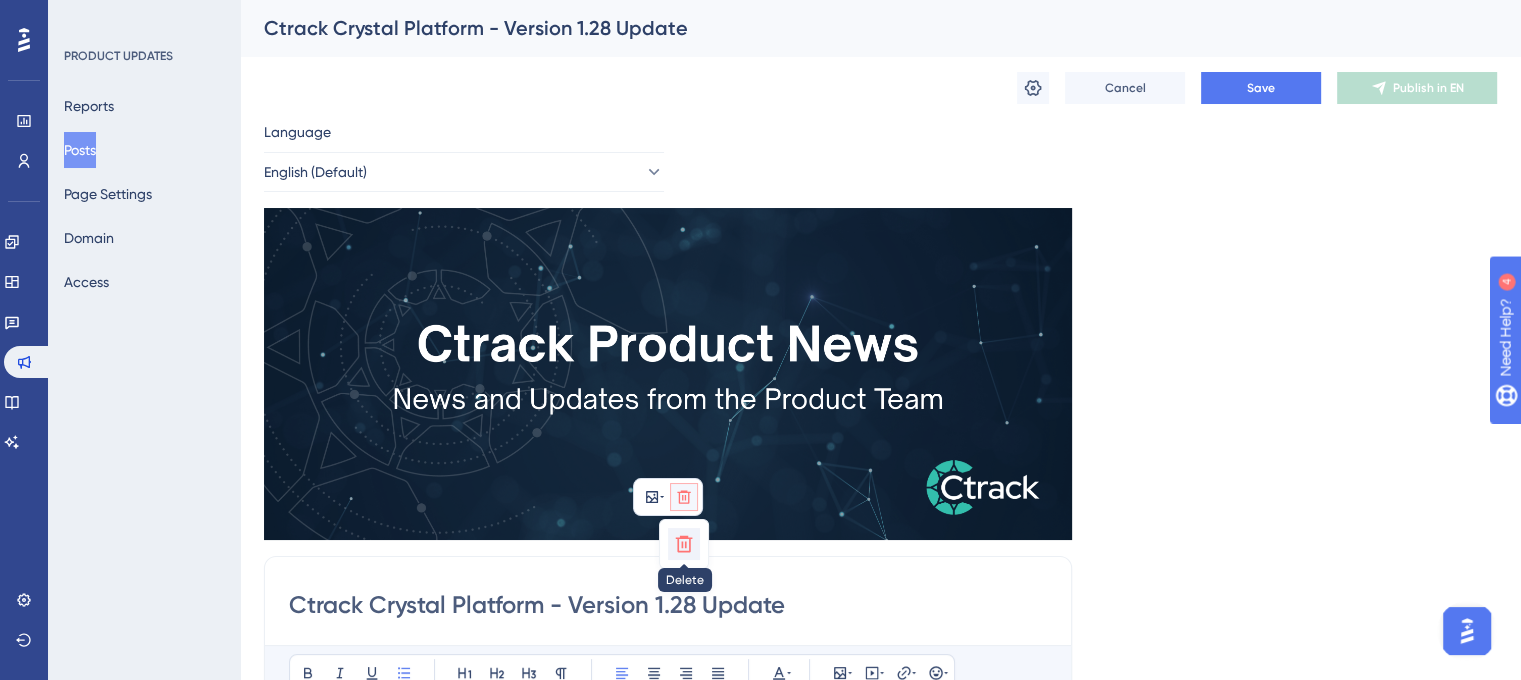 click 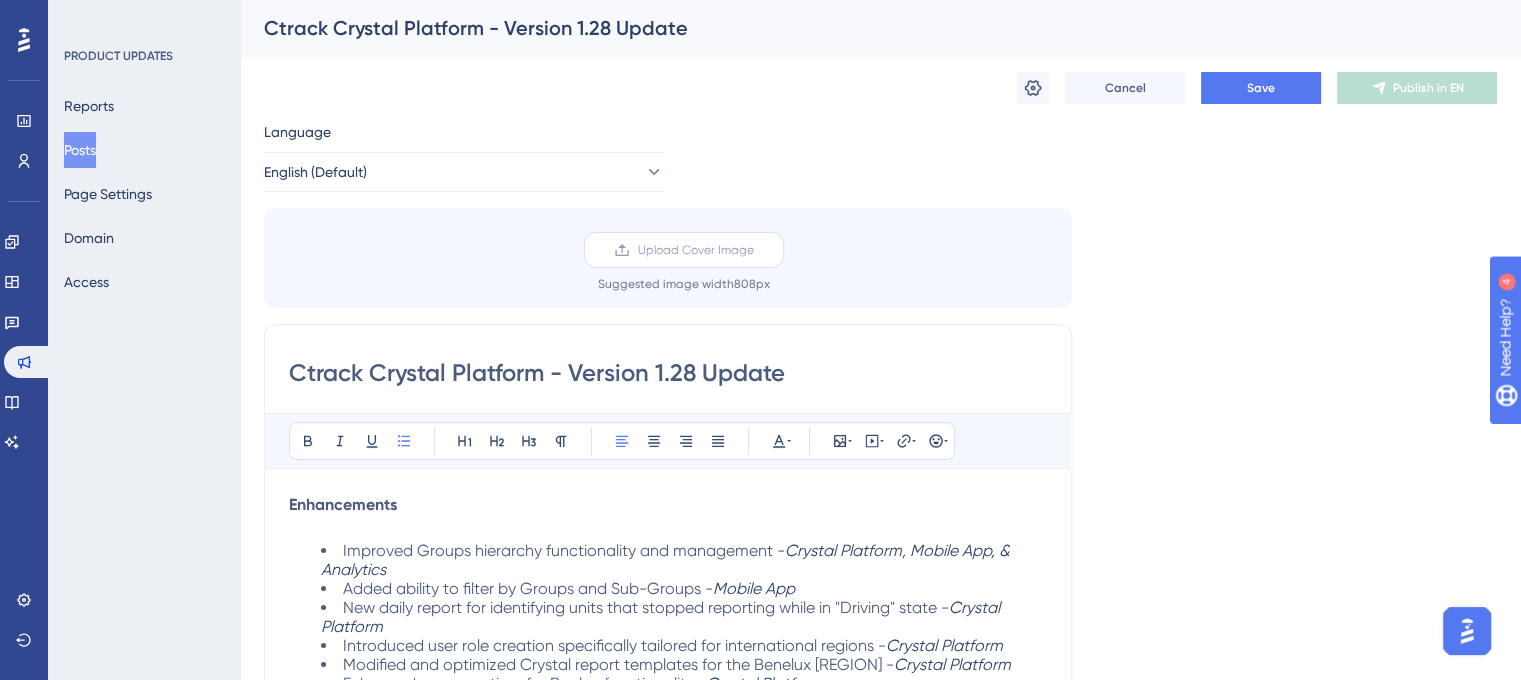 click on "Upload Cover Image" at bounding box center (696, 250) 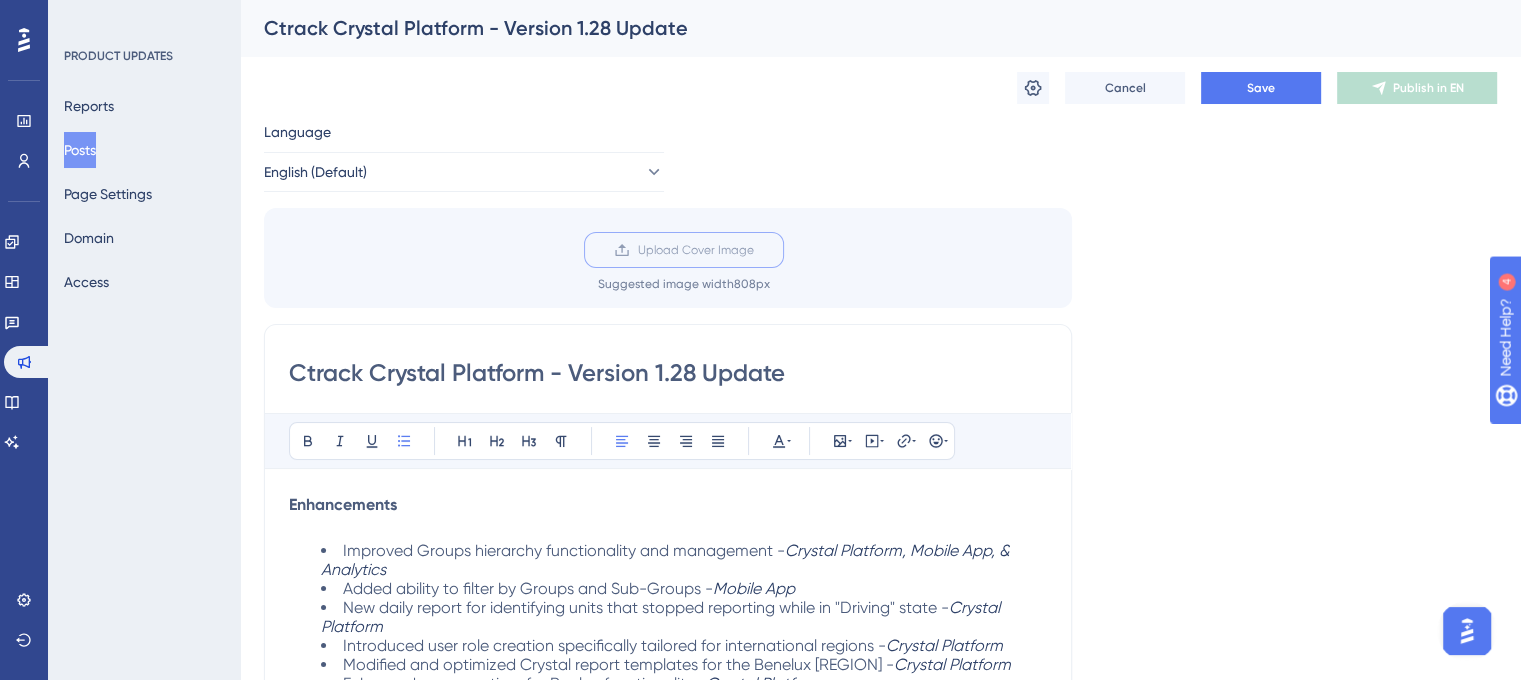 click on "Upload Cover Image" at bounding box center (754, 250) 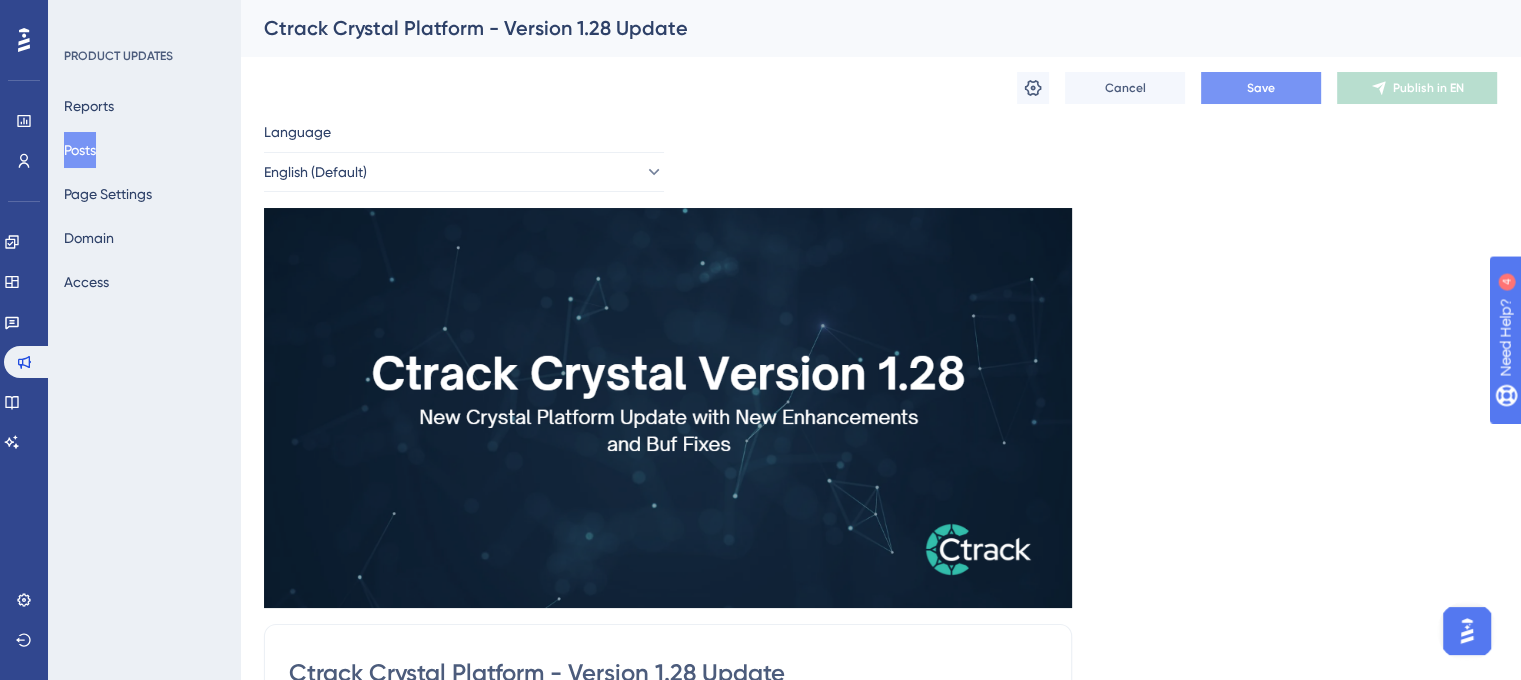 click on "Save" at bounding box center (1261, 88) 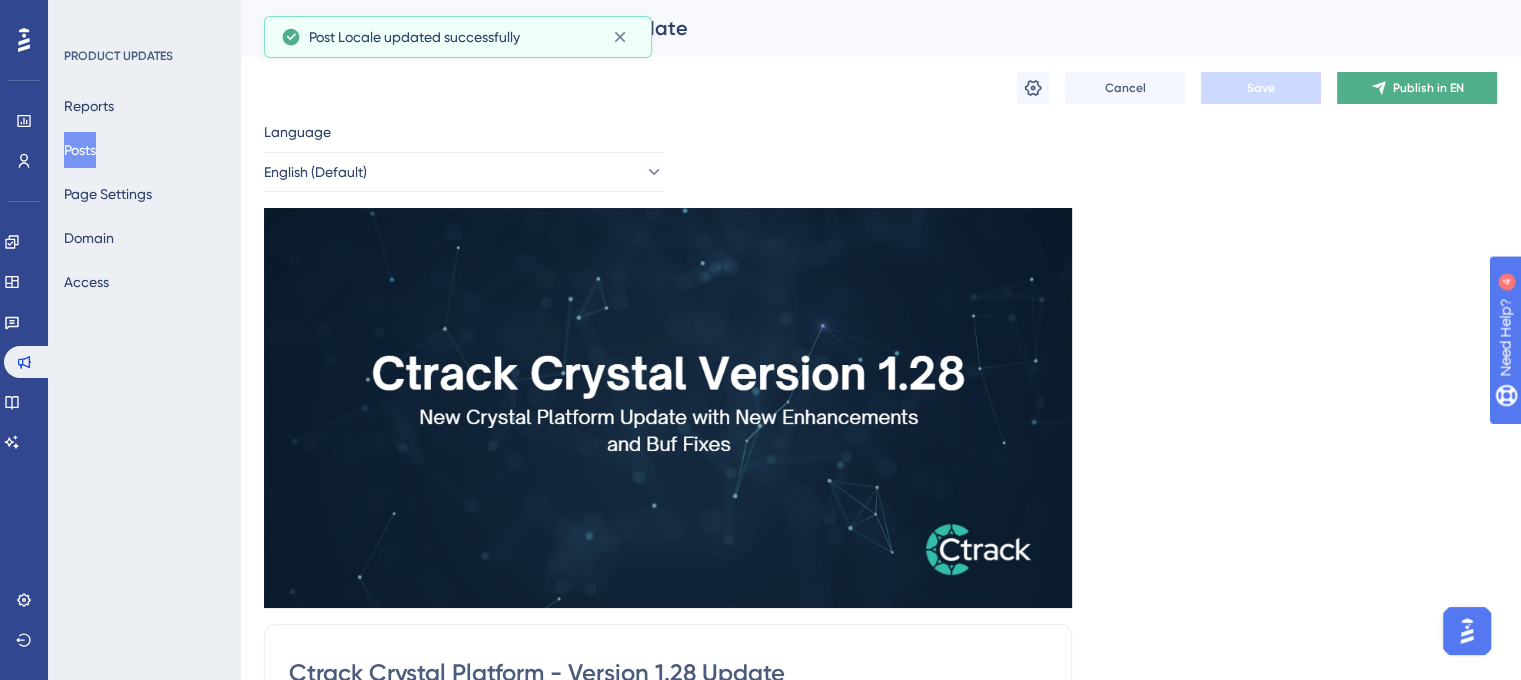 click on "Publish in EN" at bounding box center [1428, 88] 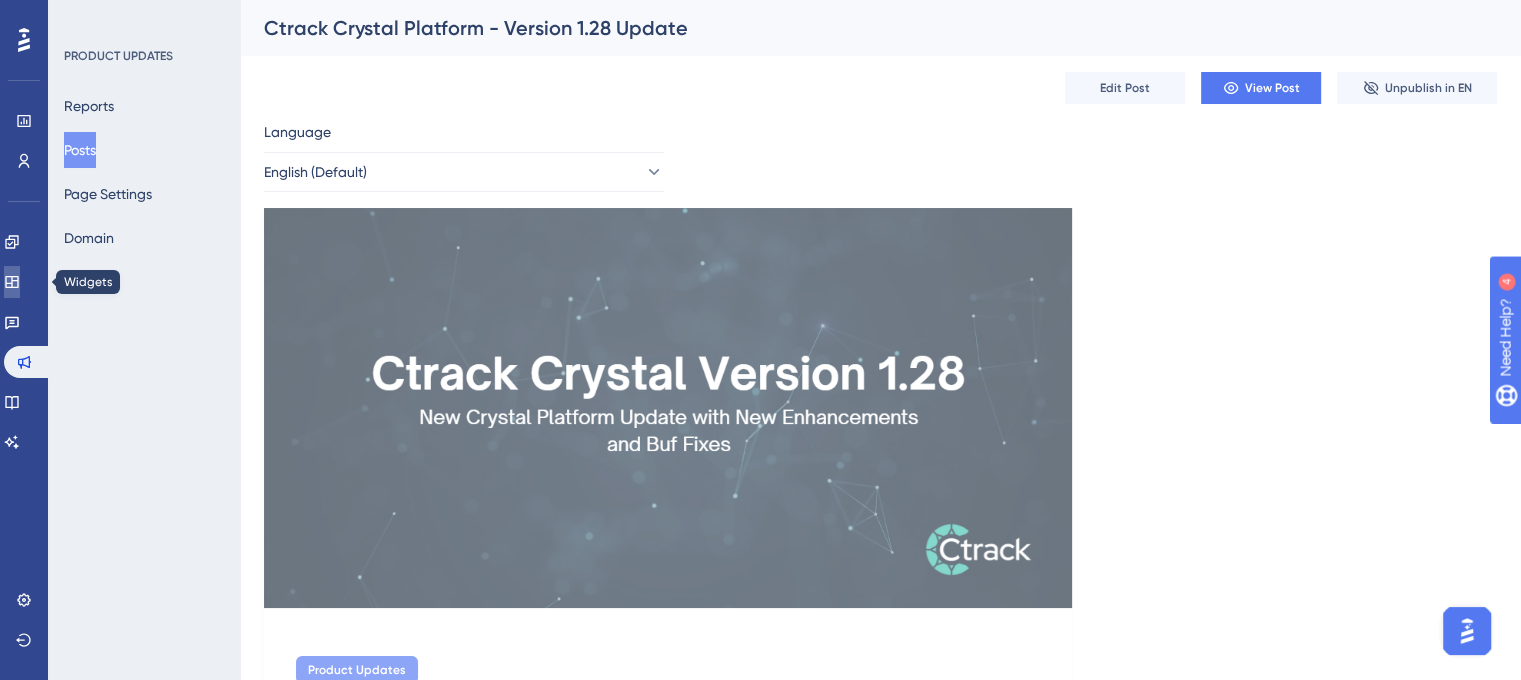 click 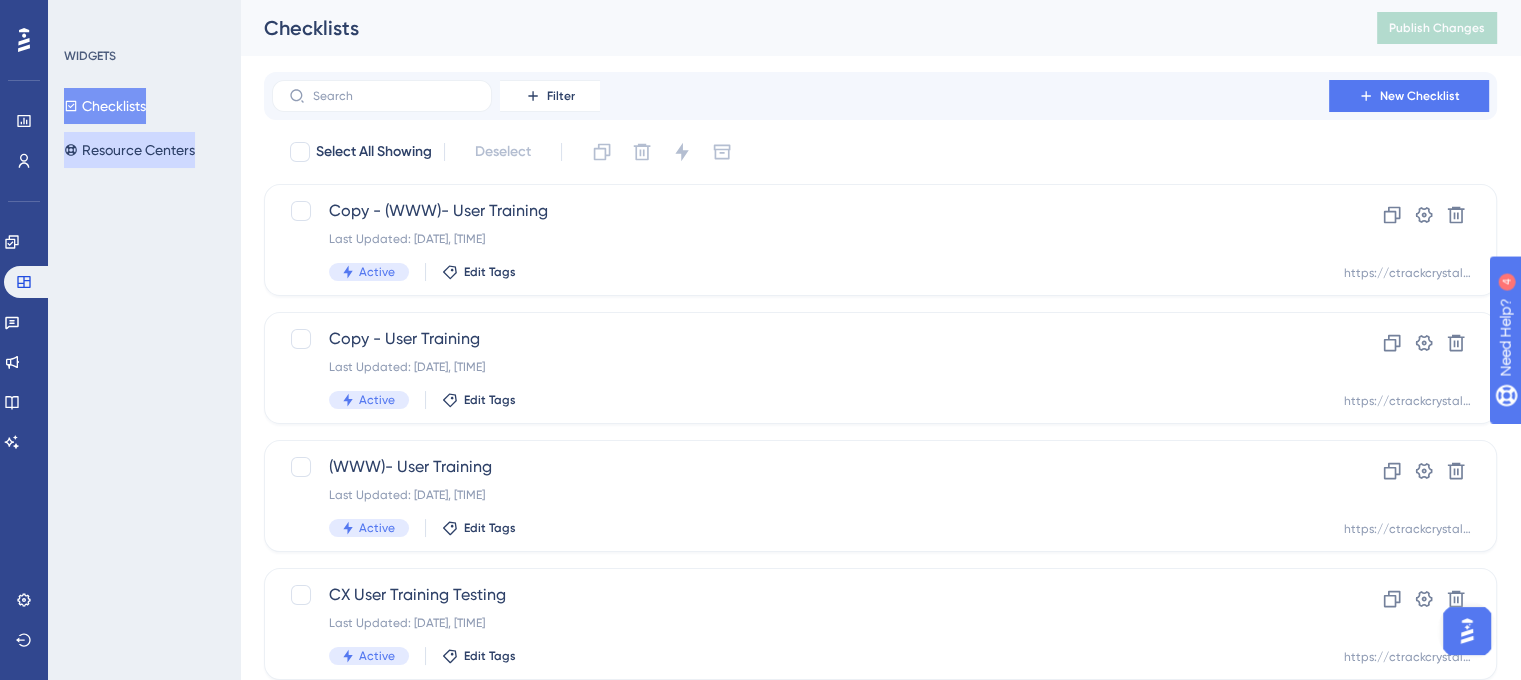 click on "Resource Centers" at bounding box center (129, 150) 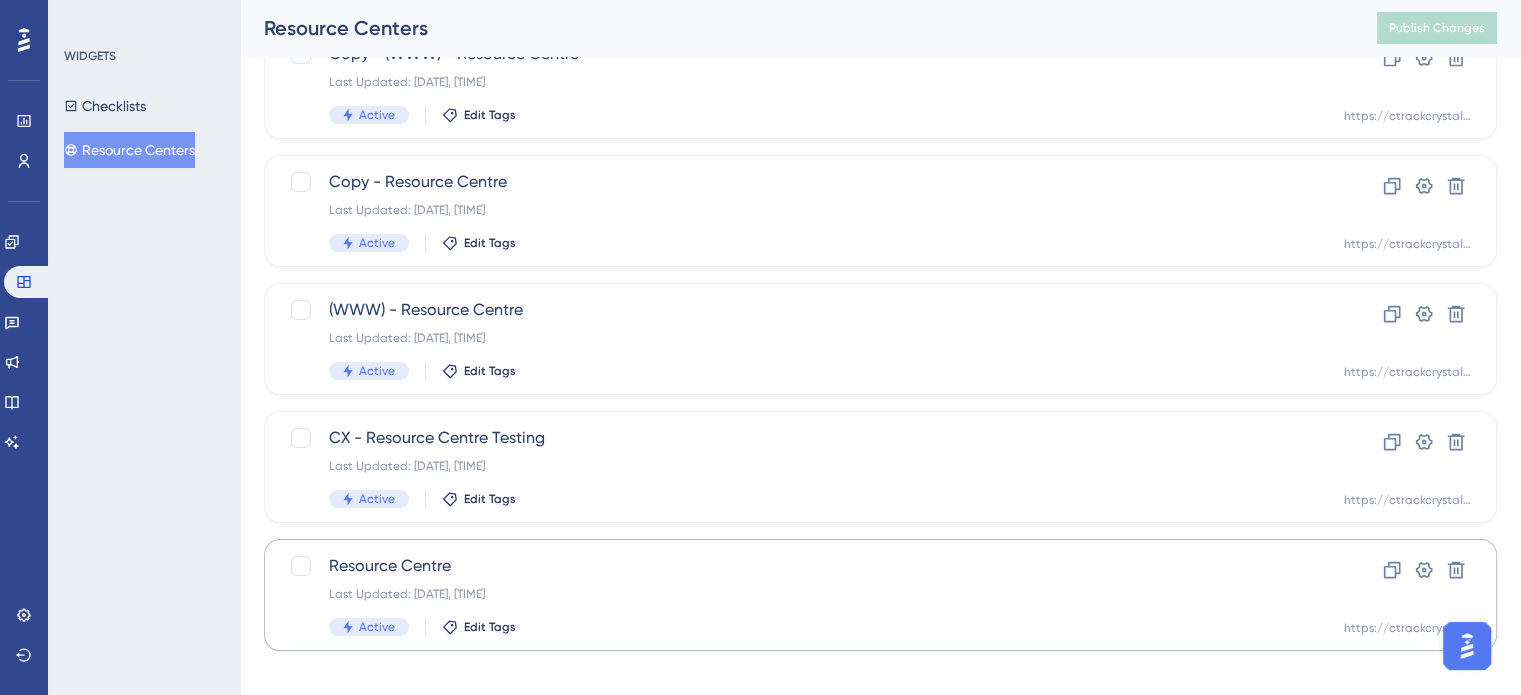 scroll, scrollTop: 176, scrollLeft: 0, axis: vertical 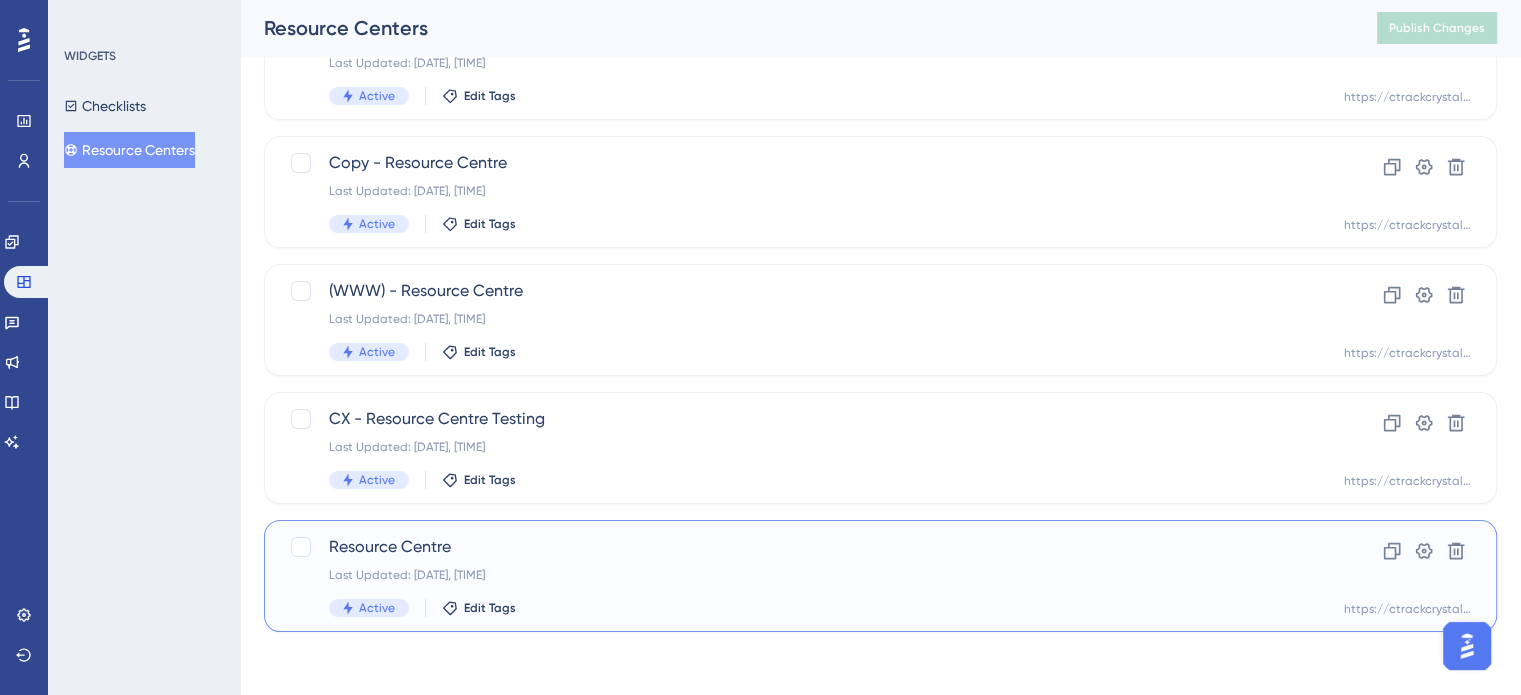 click on "Resource Centre Last Updated: [DATE], [TIME] Active Edit Tags" at bounding box center (800, 576) 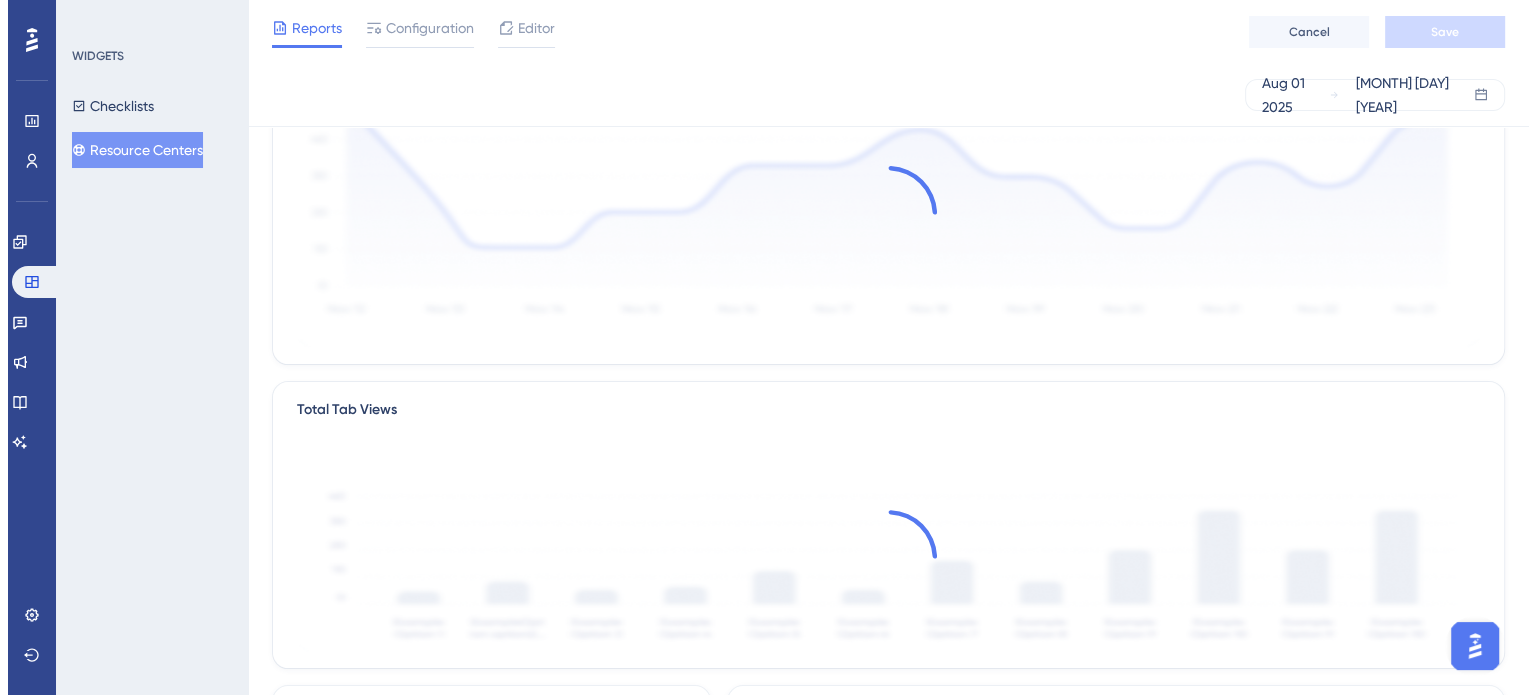 scroll, scrollTop: 0, scrollLeft: 0, axis: both 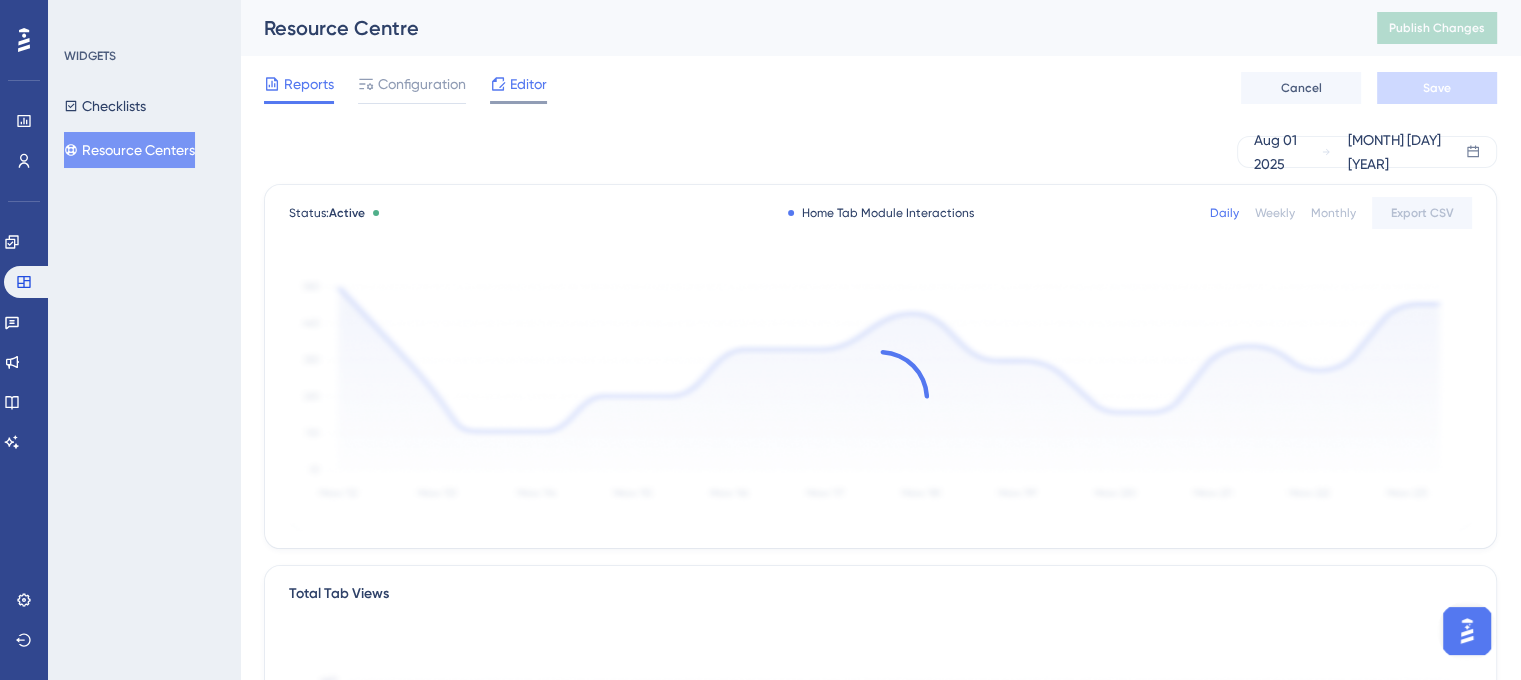 click on "Editor" at bounding box center [528, 84] 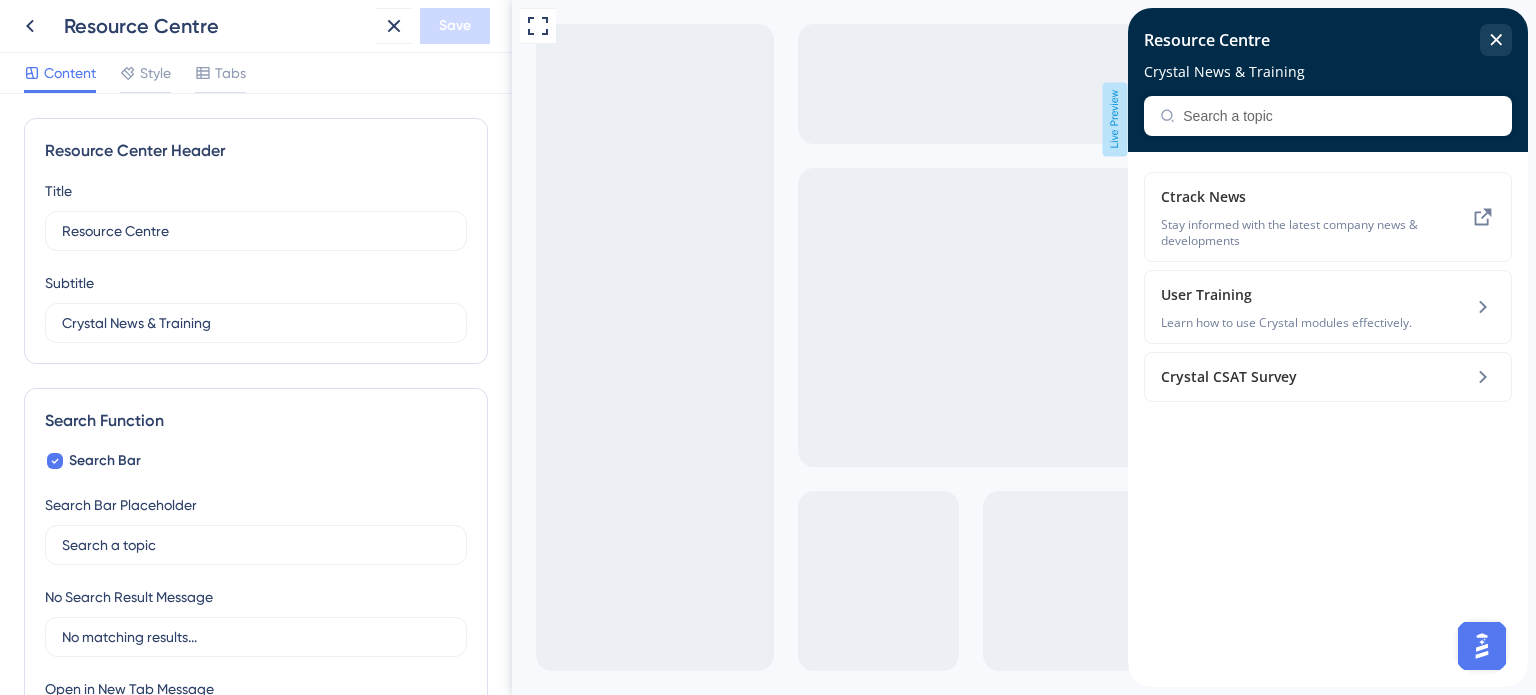 scroll, scrollTop: 0, scrollLeft: 0, axis: both 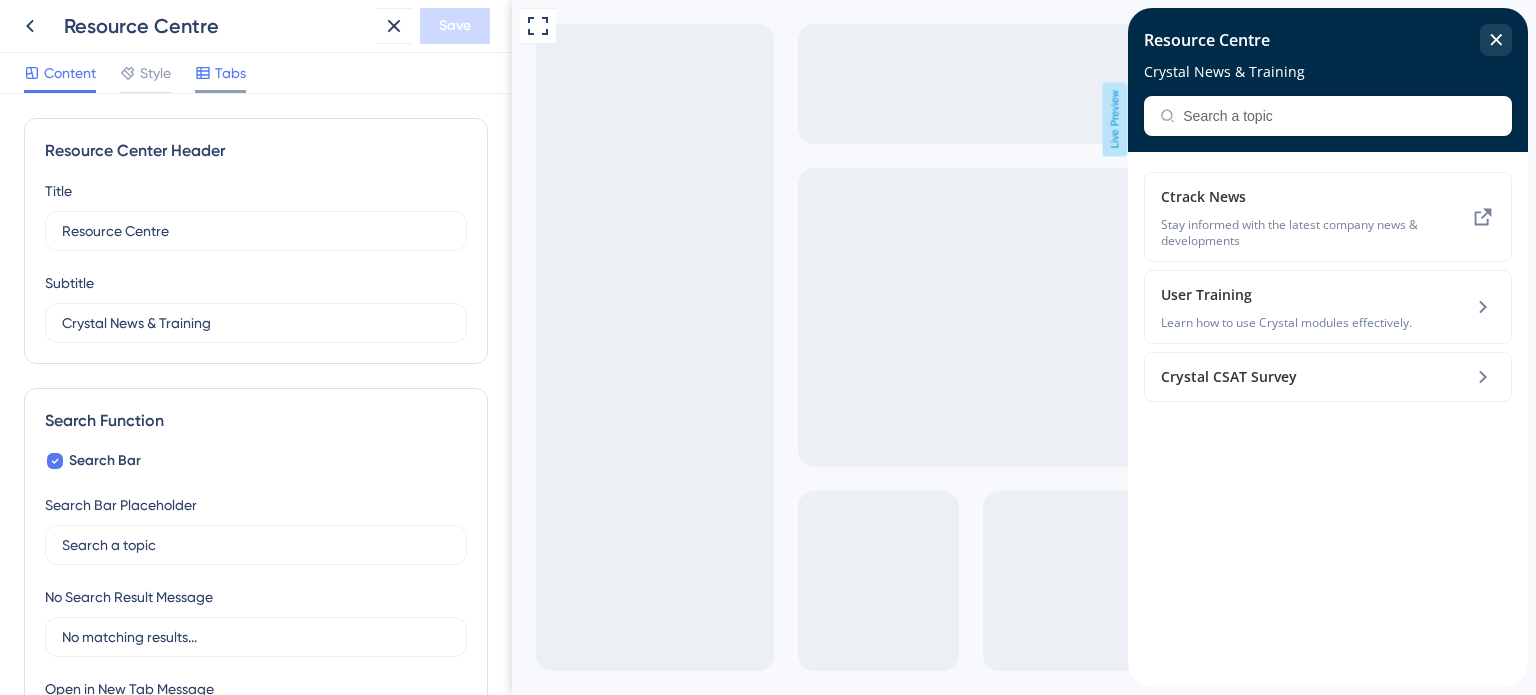 click on "Tabs" at bounding box center (230, 73) 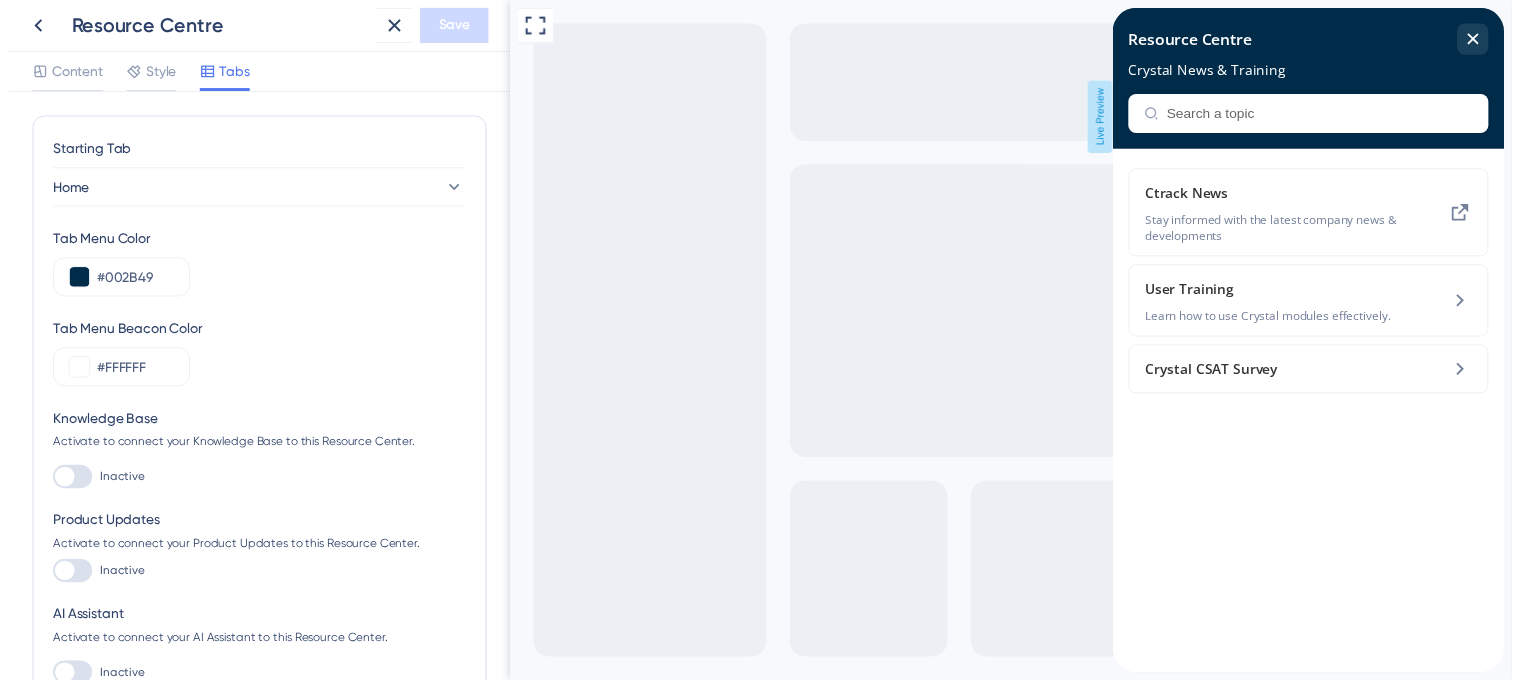 scroll, scrollTop: 0, scrollLeft: 0, axis: both 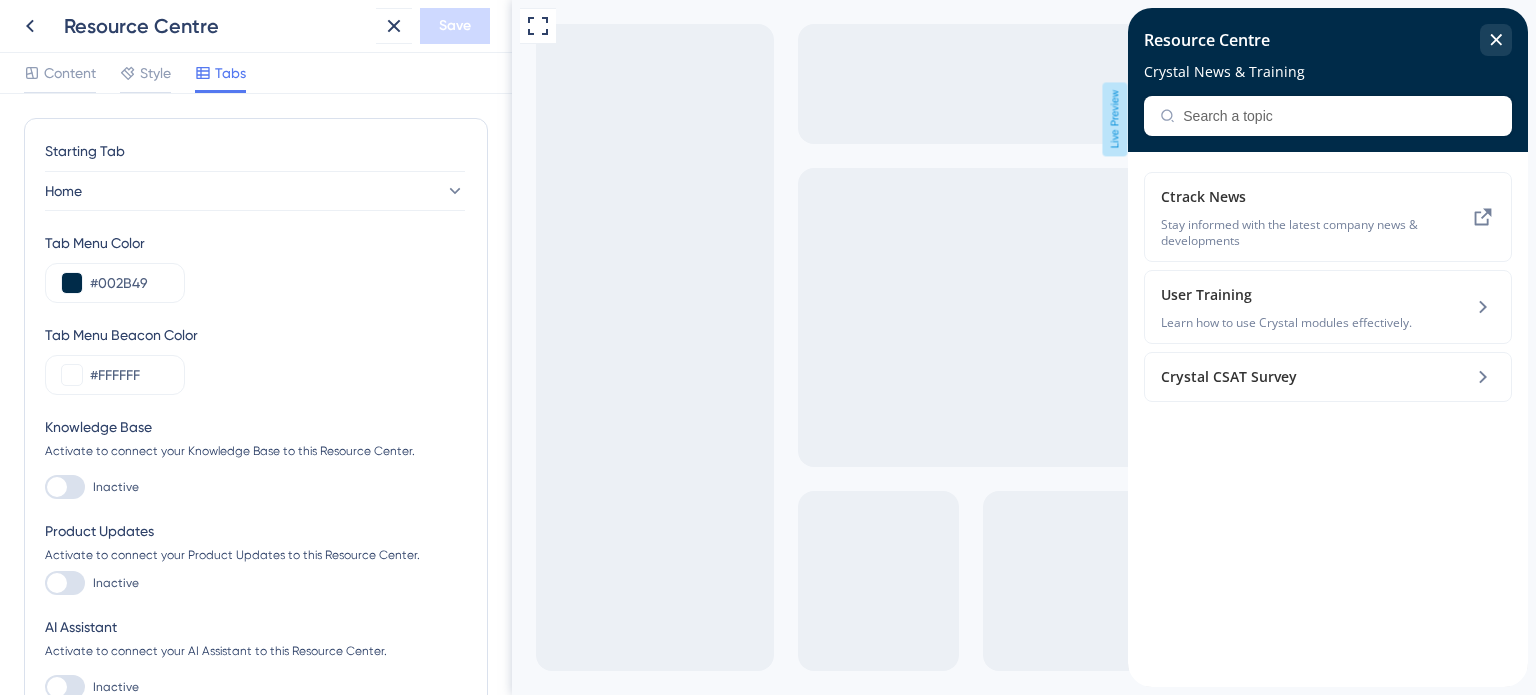 click at bounding box center [65, 583] 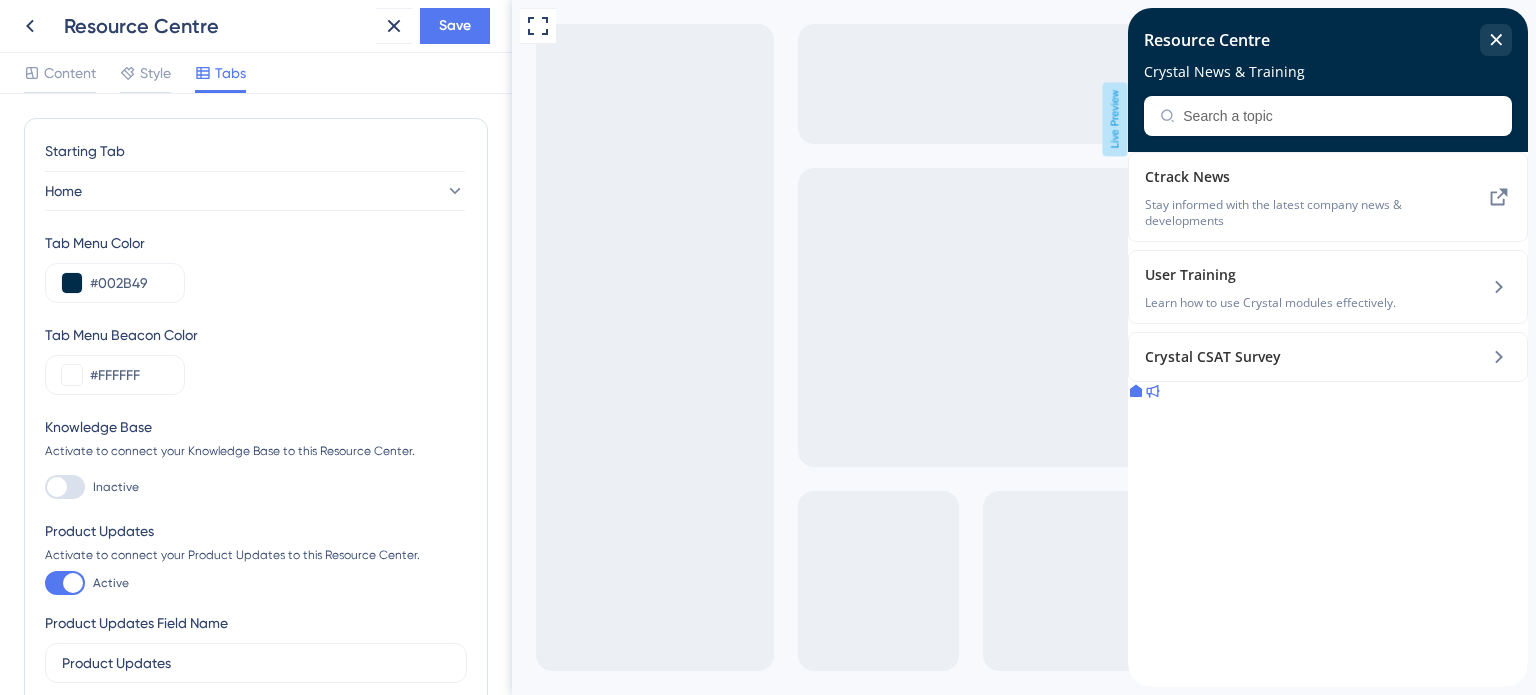 click at bounding box center [1152, 393] 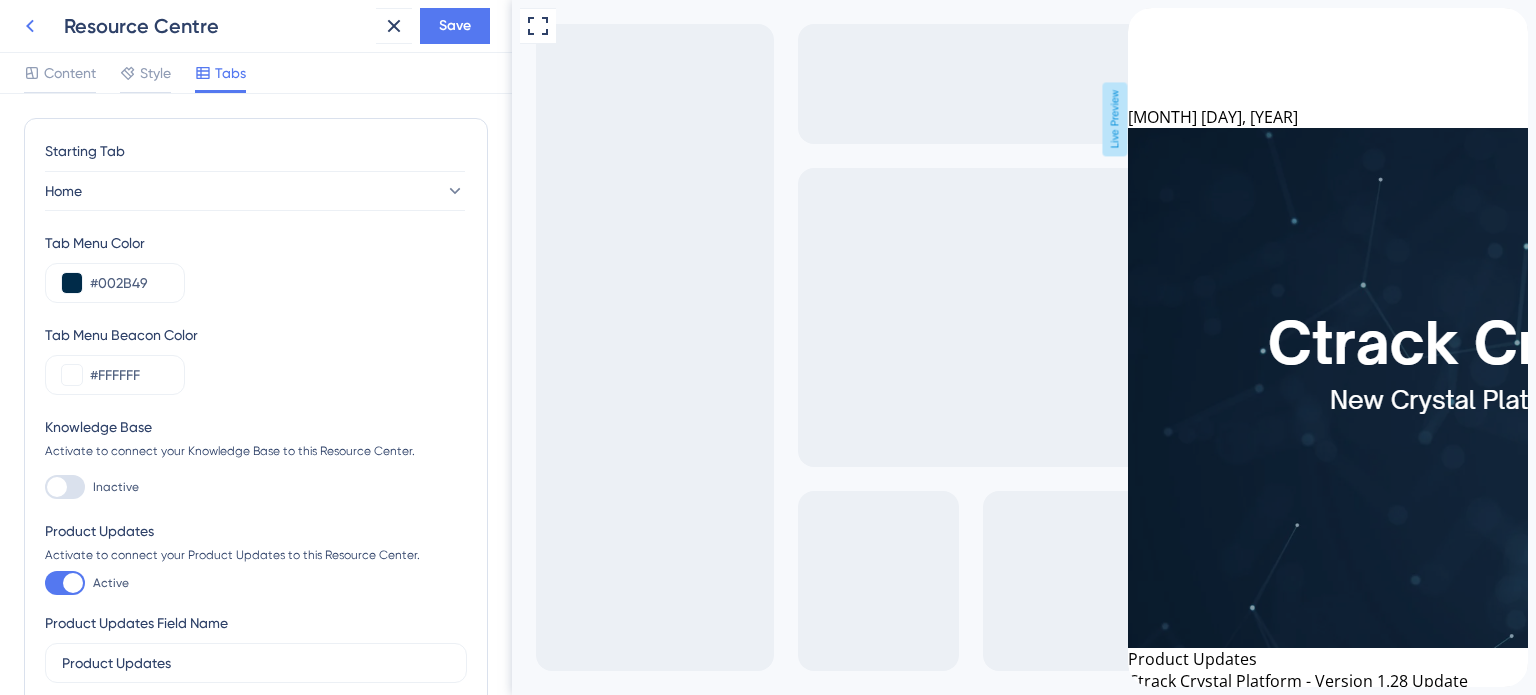 click 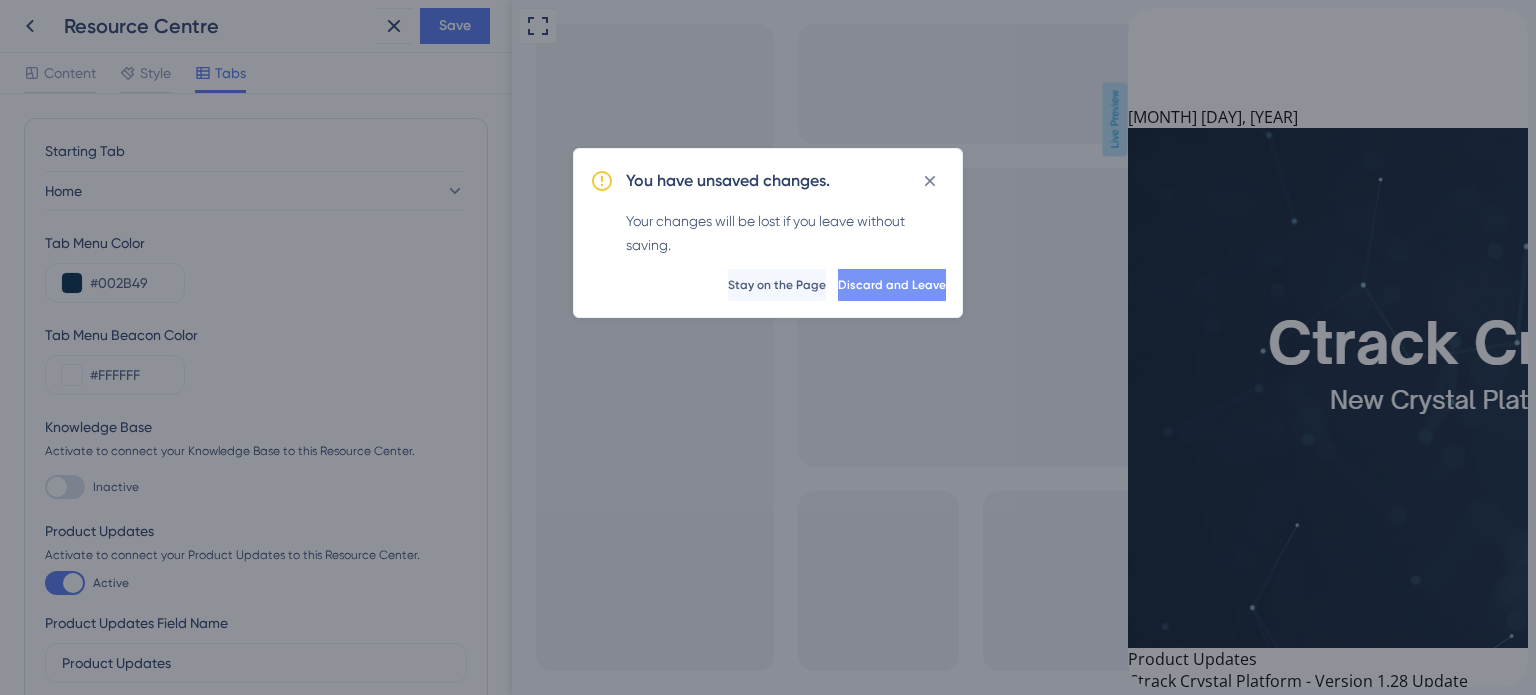 click on "Discard and Leave" at bounding box center (892, 285) 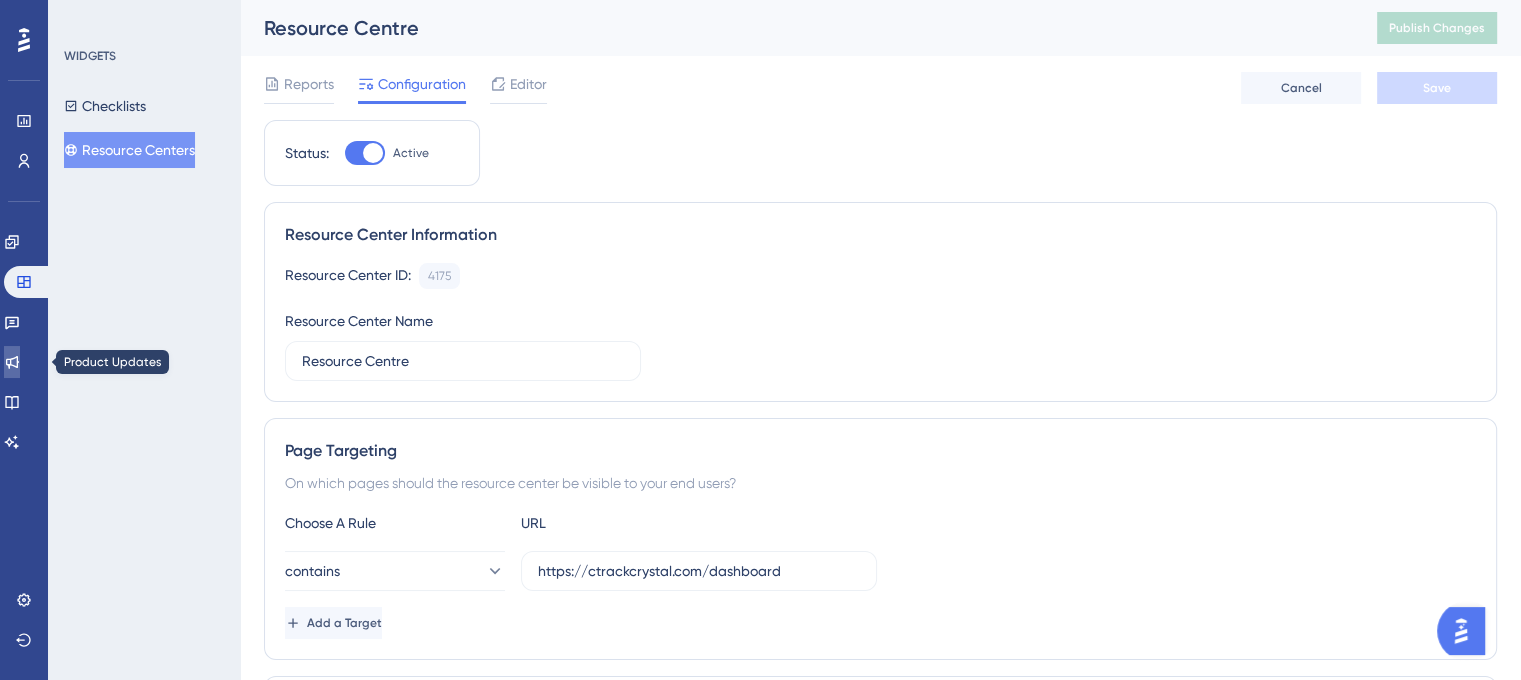 click 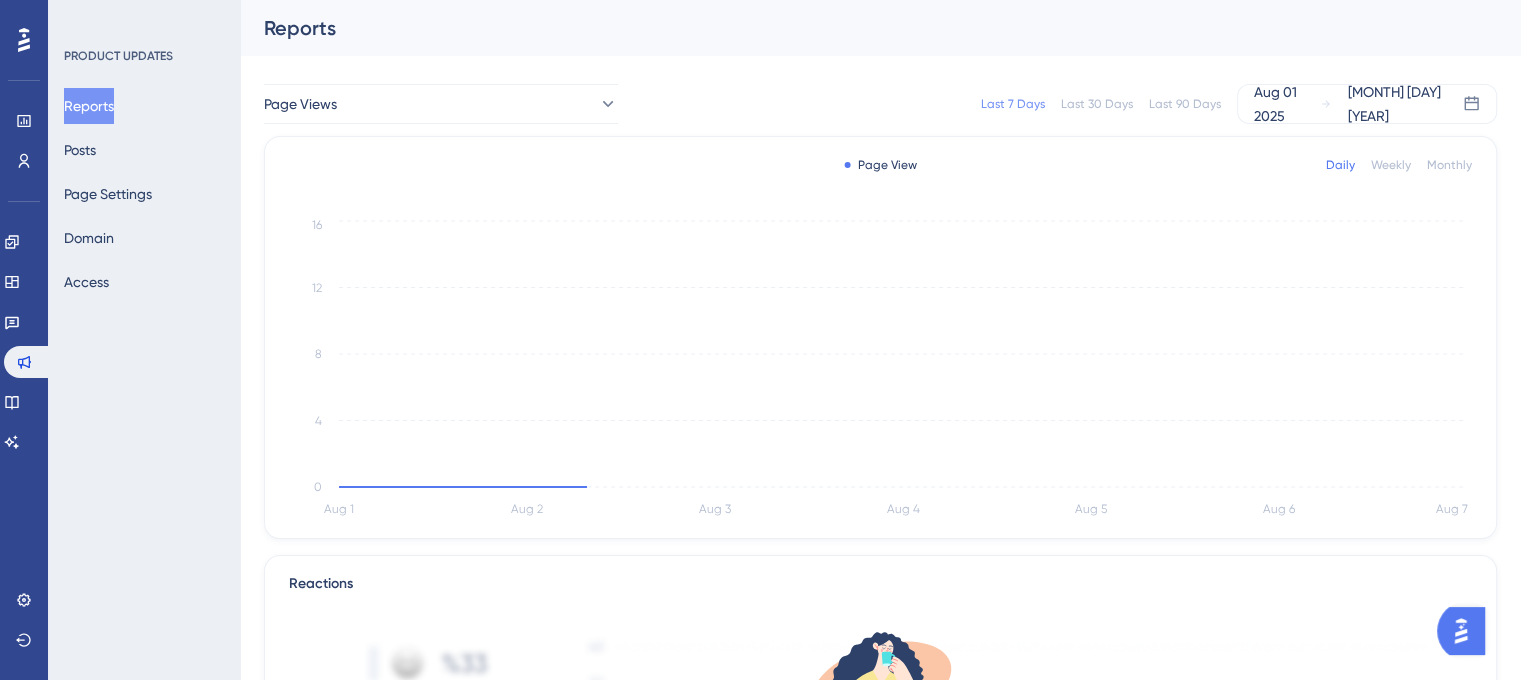 scroll, scrollTop: 0, scrollLeft: 0, axis: both 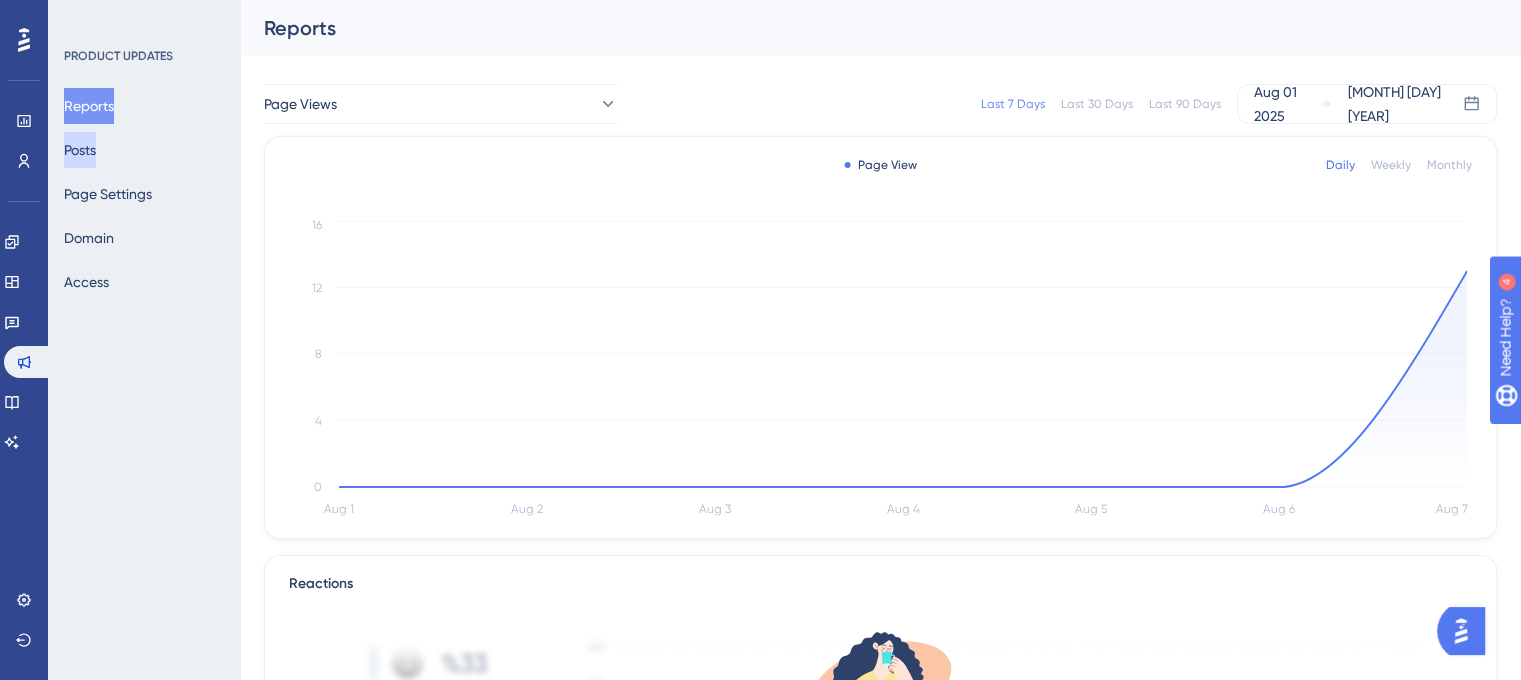 click on "Posts" at bounding box center (80, 150) 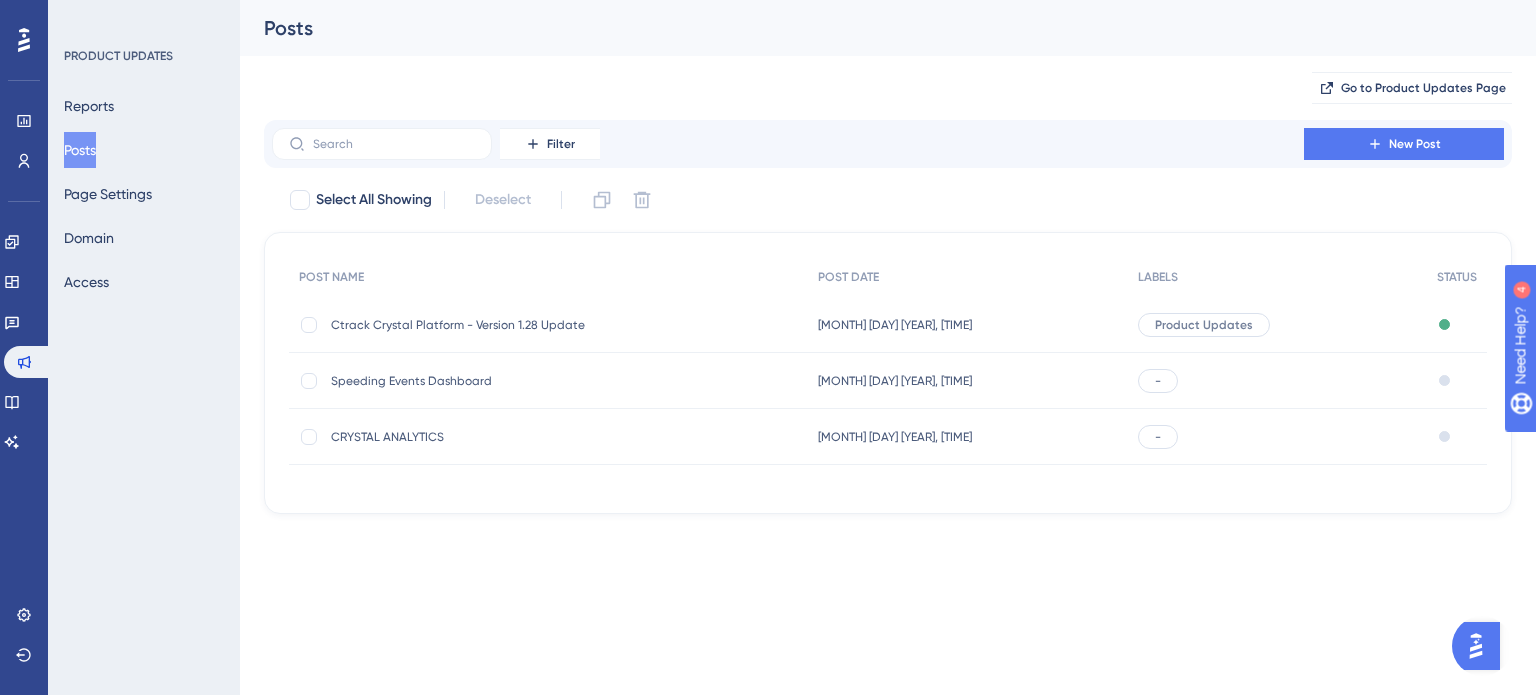 click on "[MONTH] [DAY] [YEAR], [TIME]" at bounding box center [895, 325] 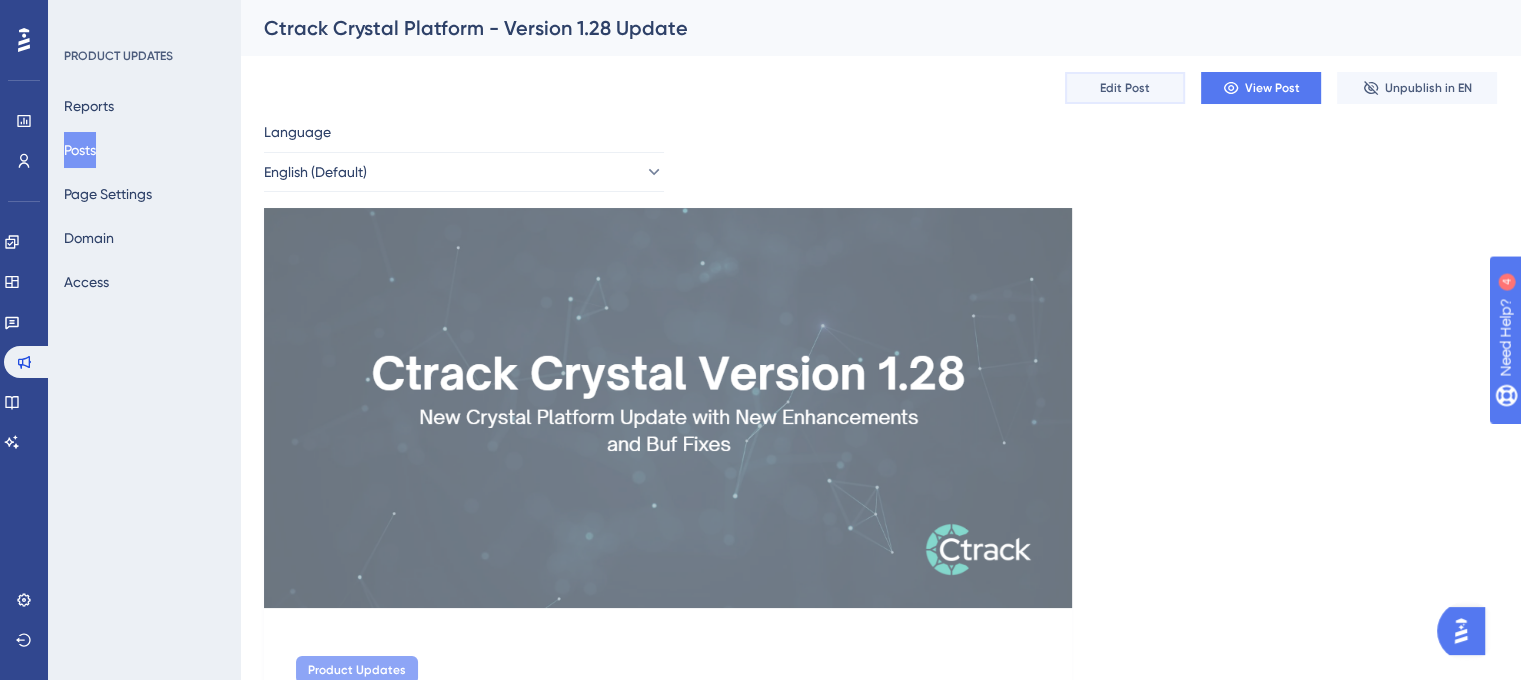 click on "Edit Post" at bounding box center (1125, 88) 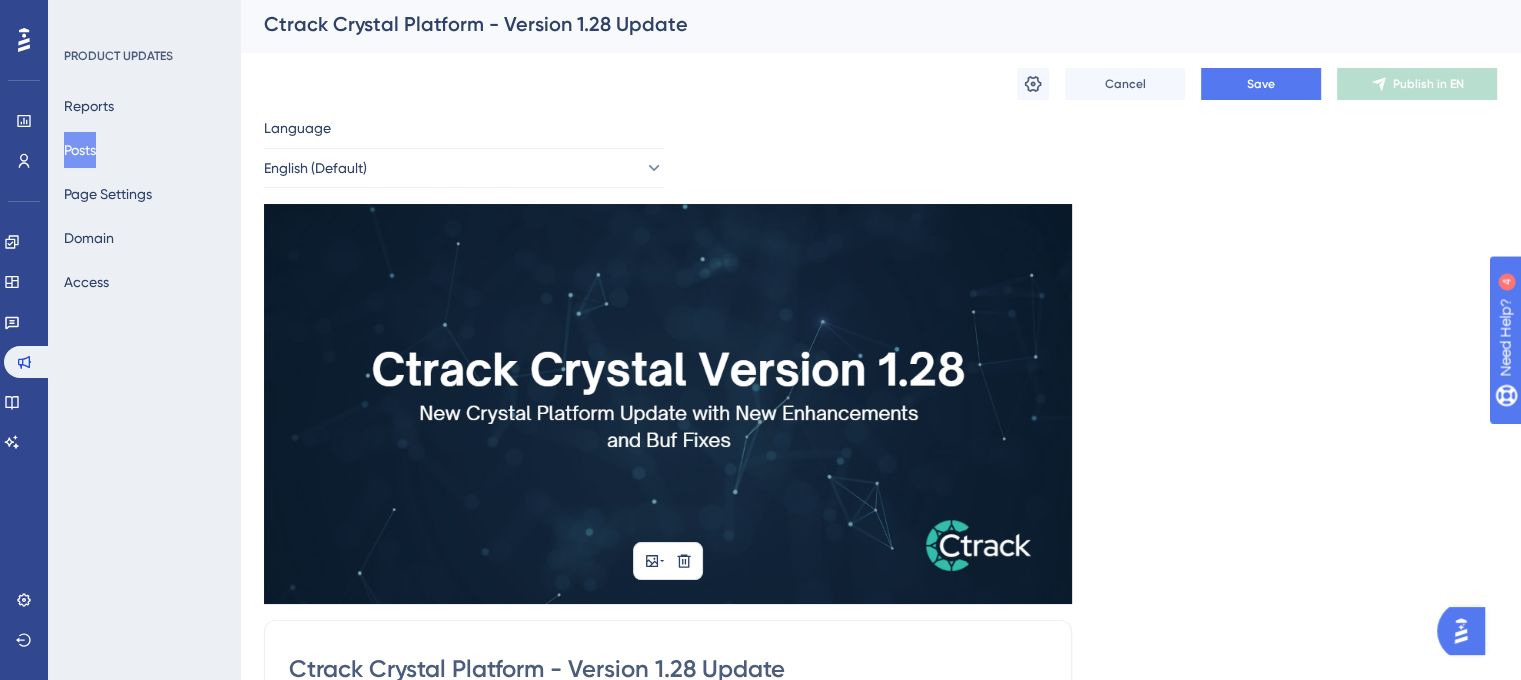 scroll, scrollTop: 0, scrollLeft: 0, axis: both 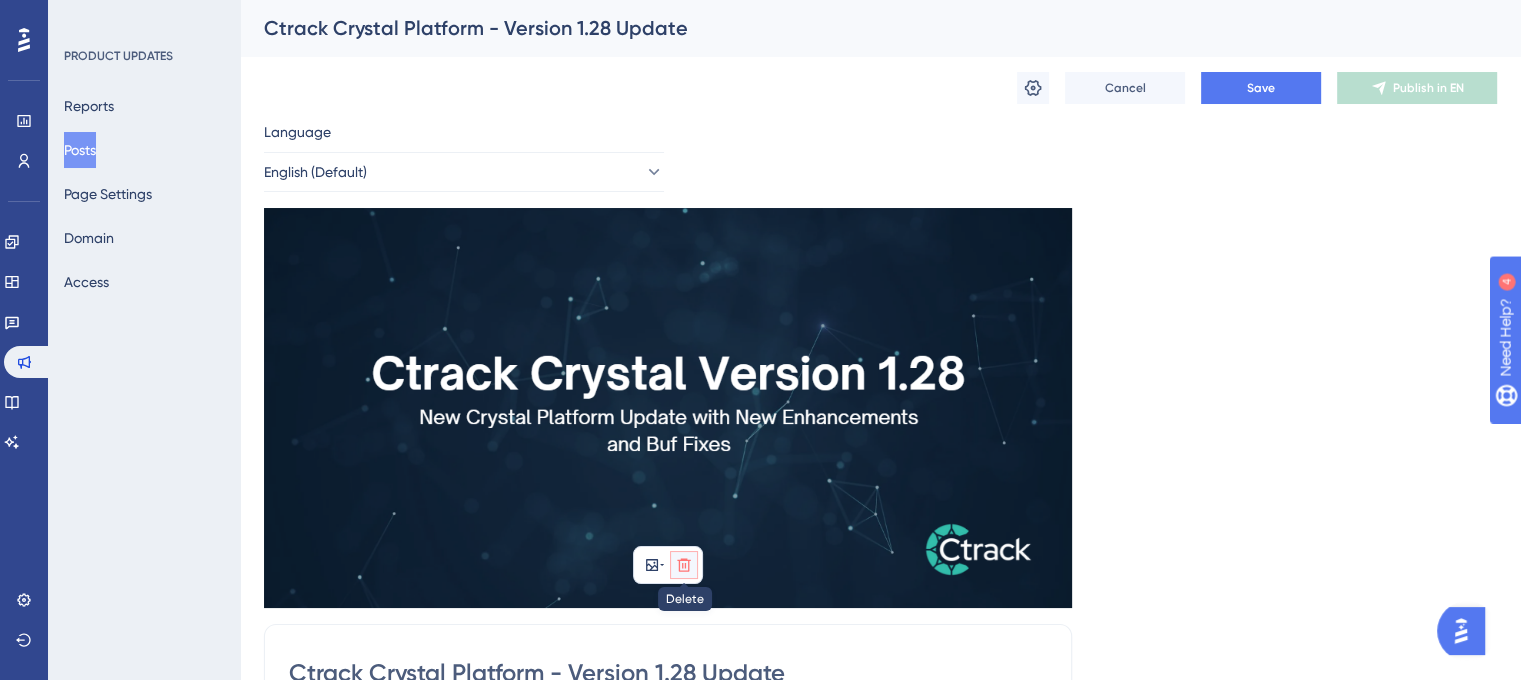 click 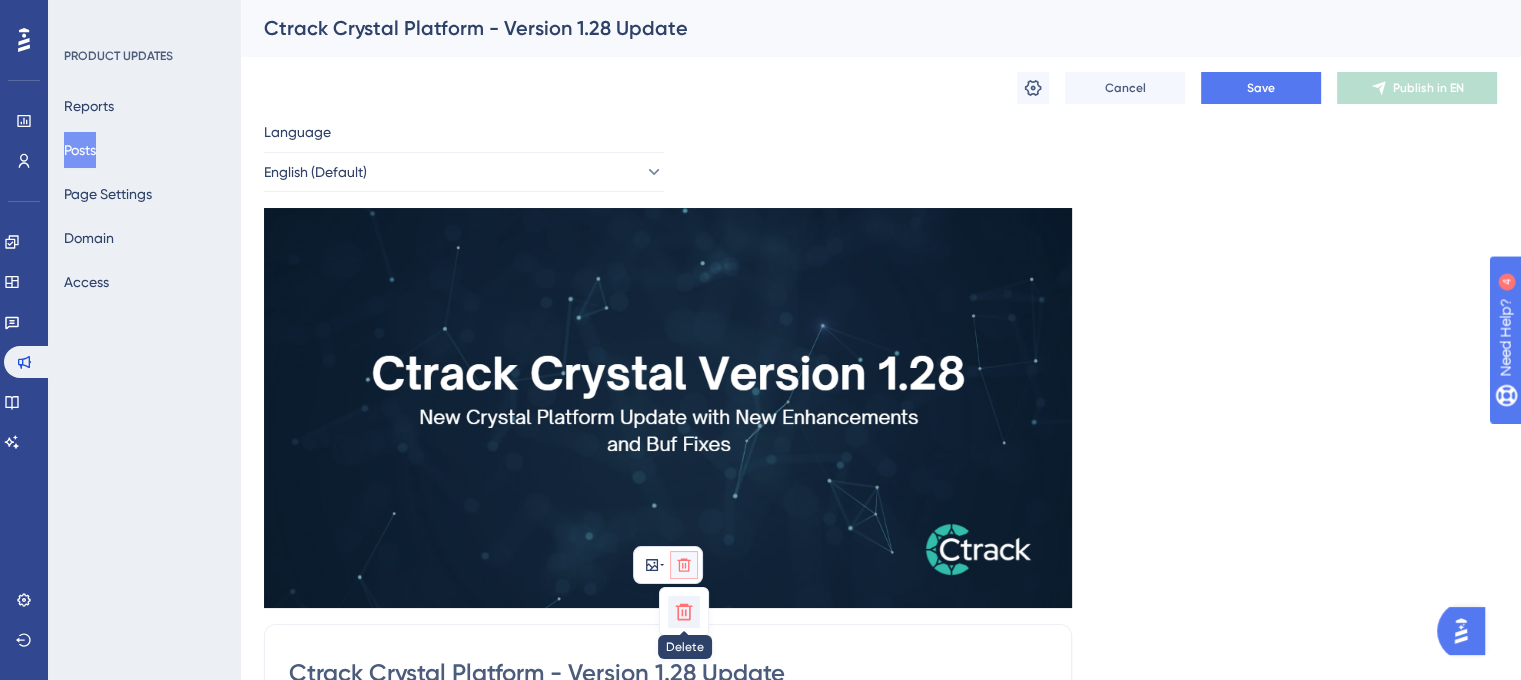 click 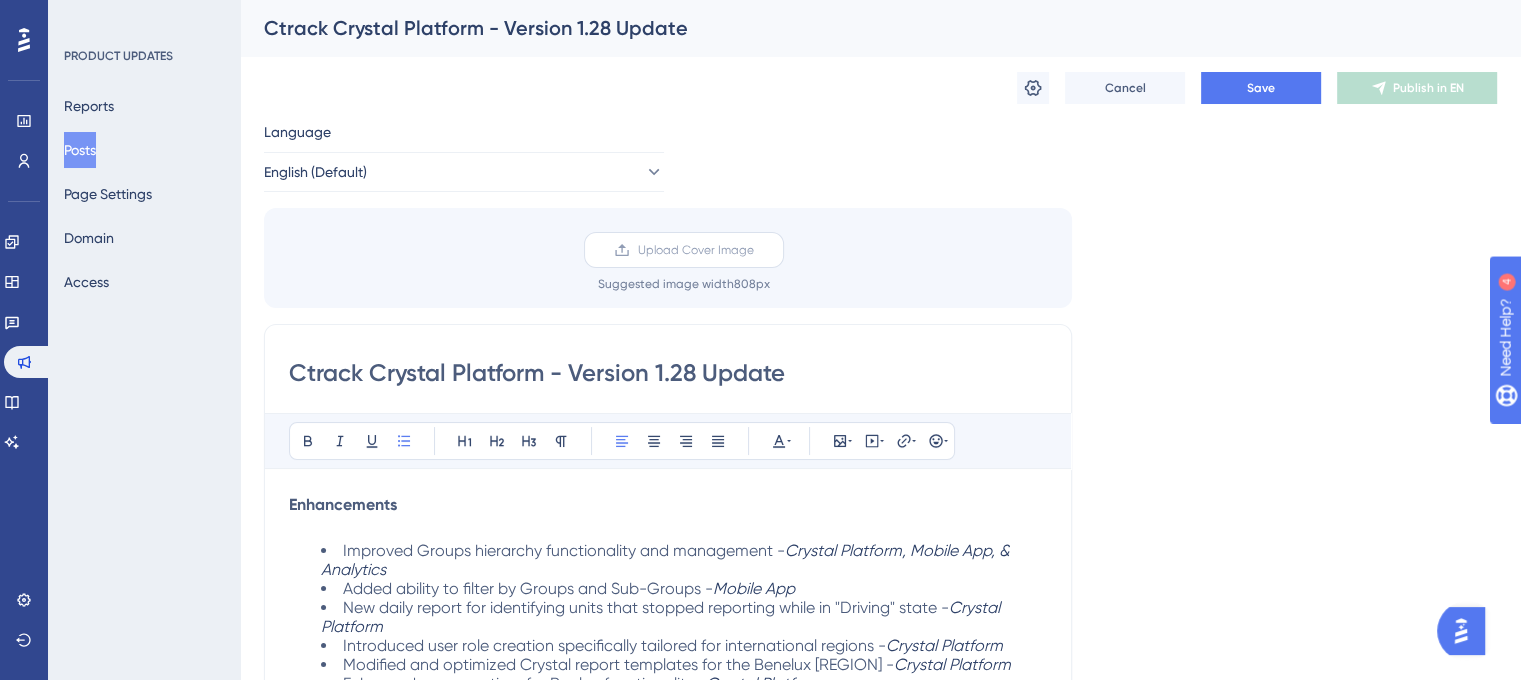 click on "Upload Cover Image" at bounding box center (696, 250) 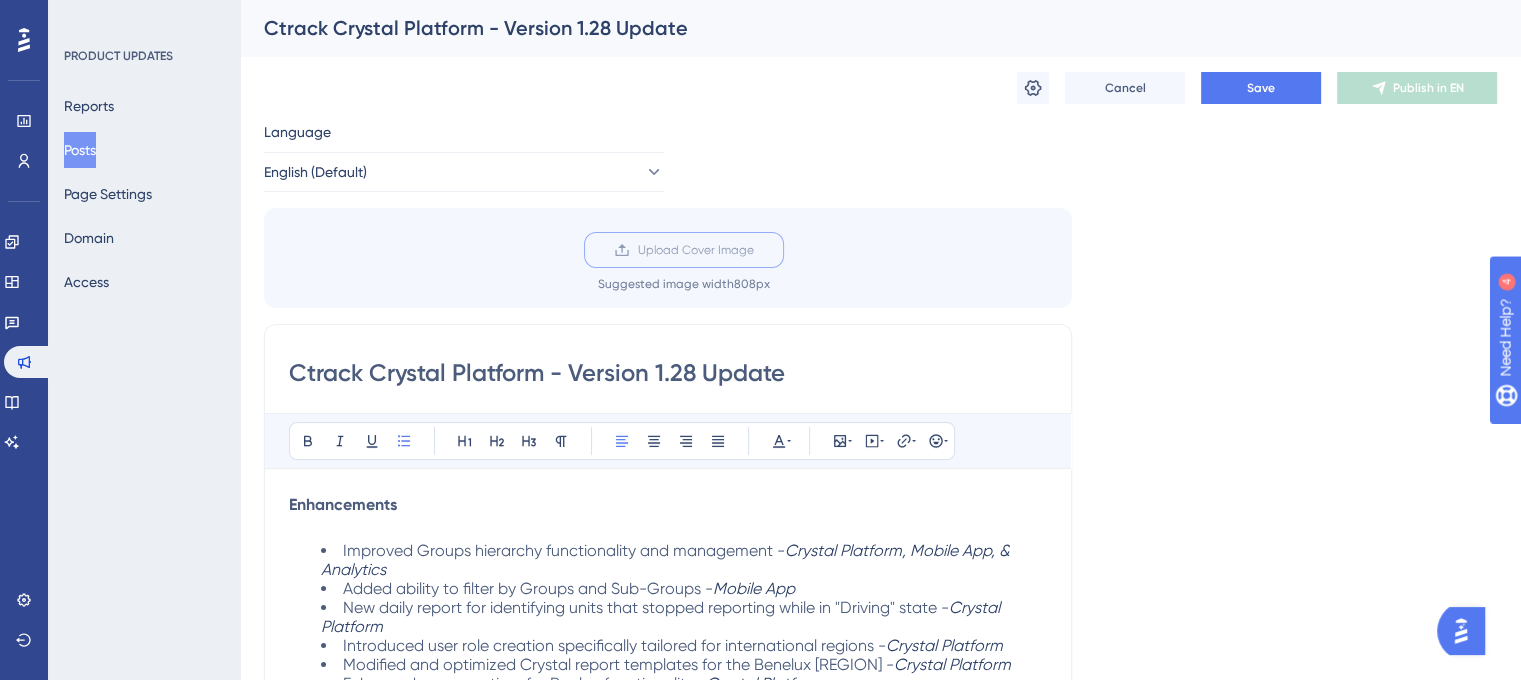 click on "Upload Cover Image" at bounding box center [754, 250] 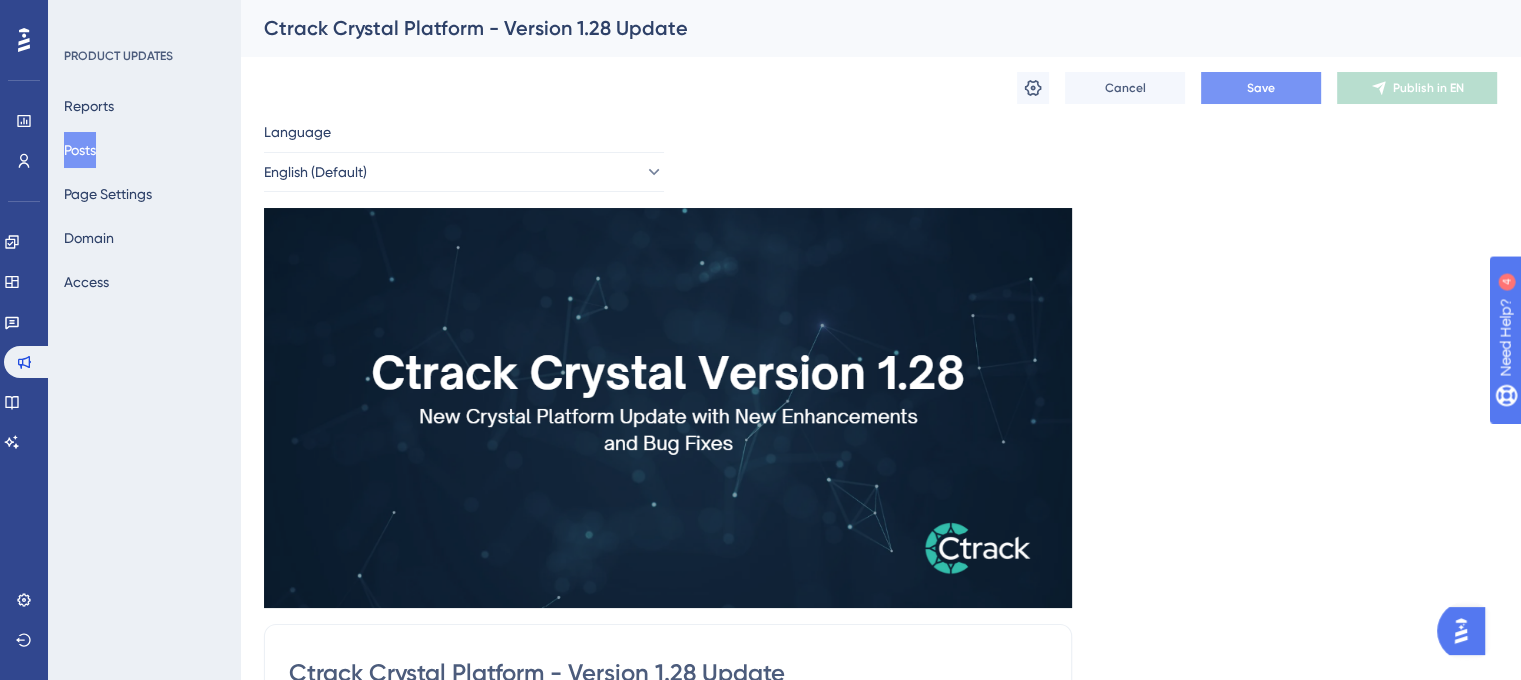 click on "Save" at bounding box center [1261, 88] 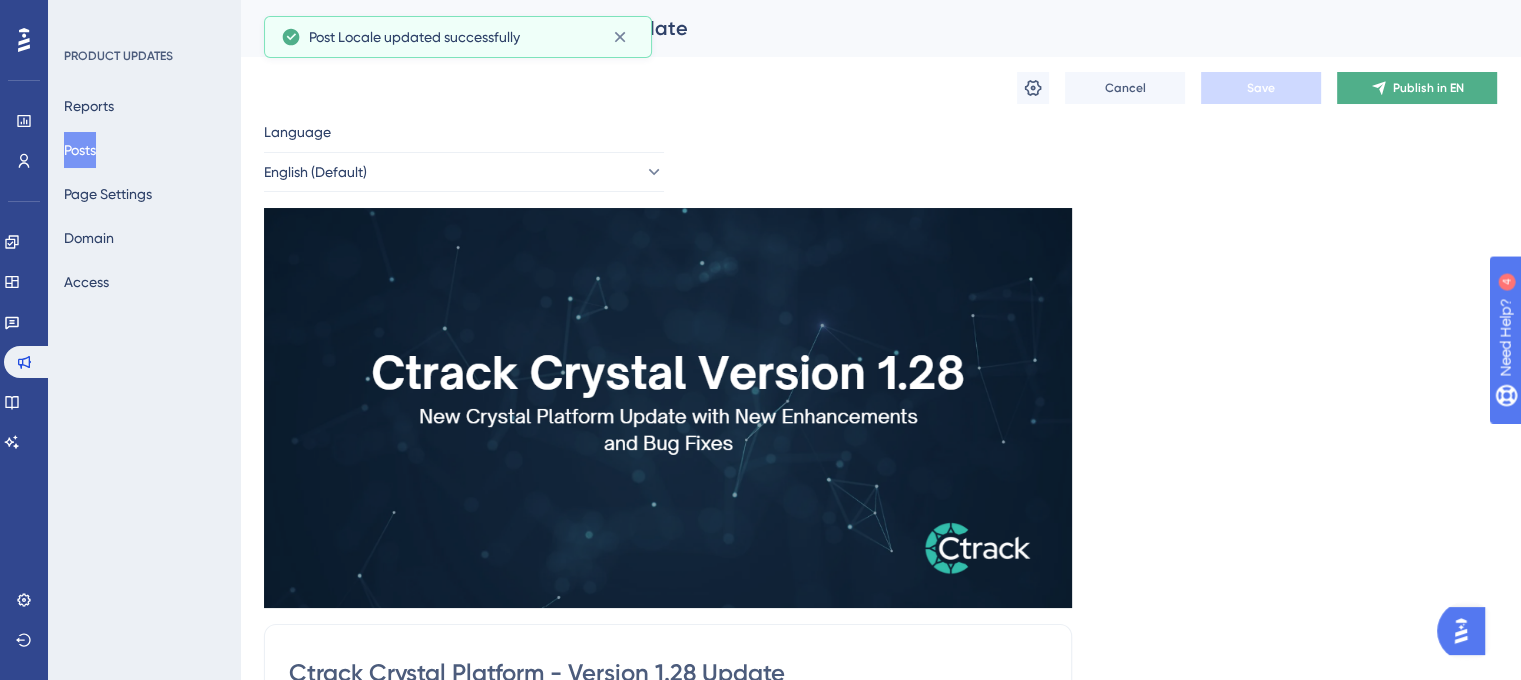 click on "Publish in EN" at bounding box center (1428, 88) 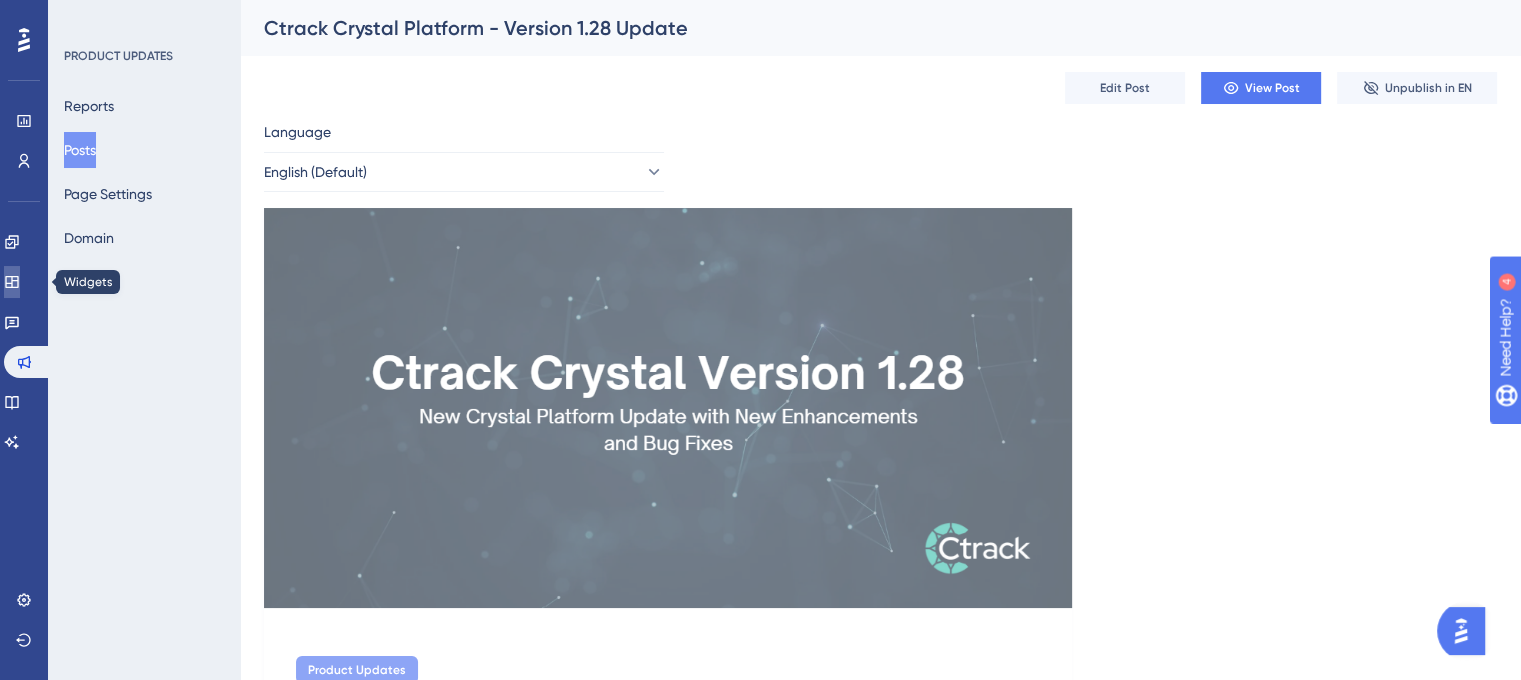 click at bounding box center (12, 282) 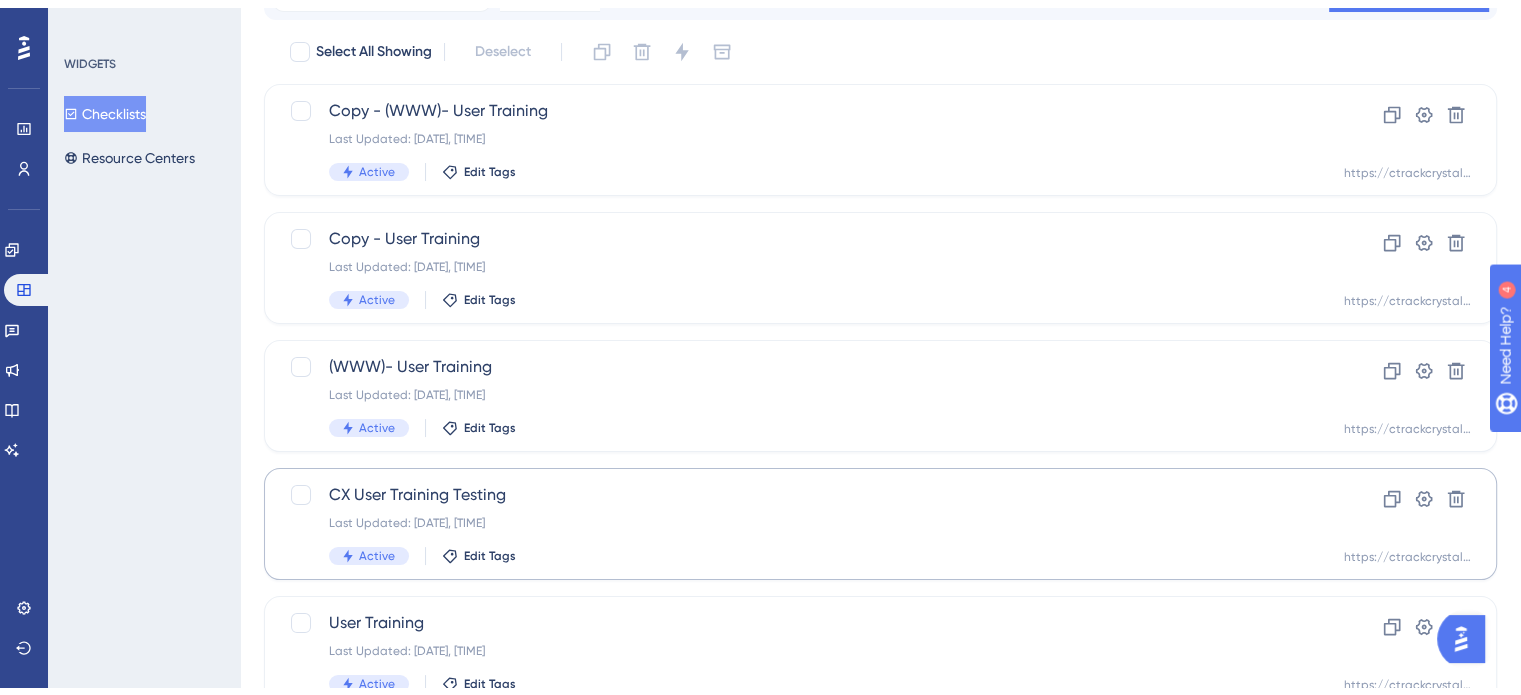 scroll, scrollTop: 176, scrollLeft: 0, axis: vertical 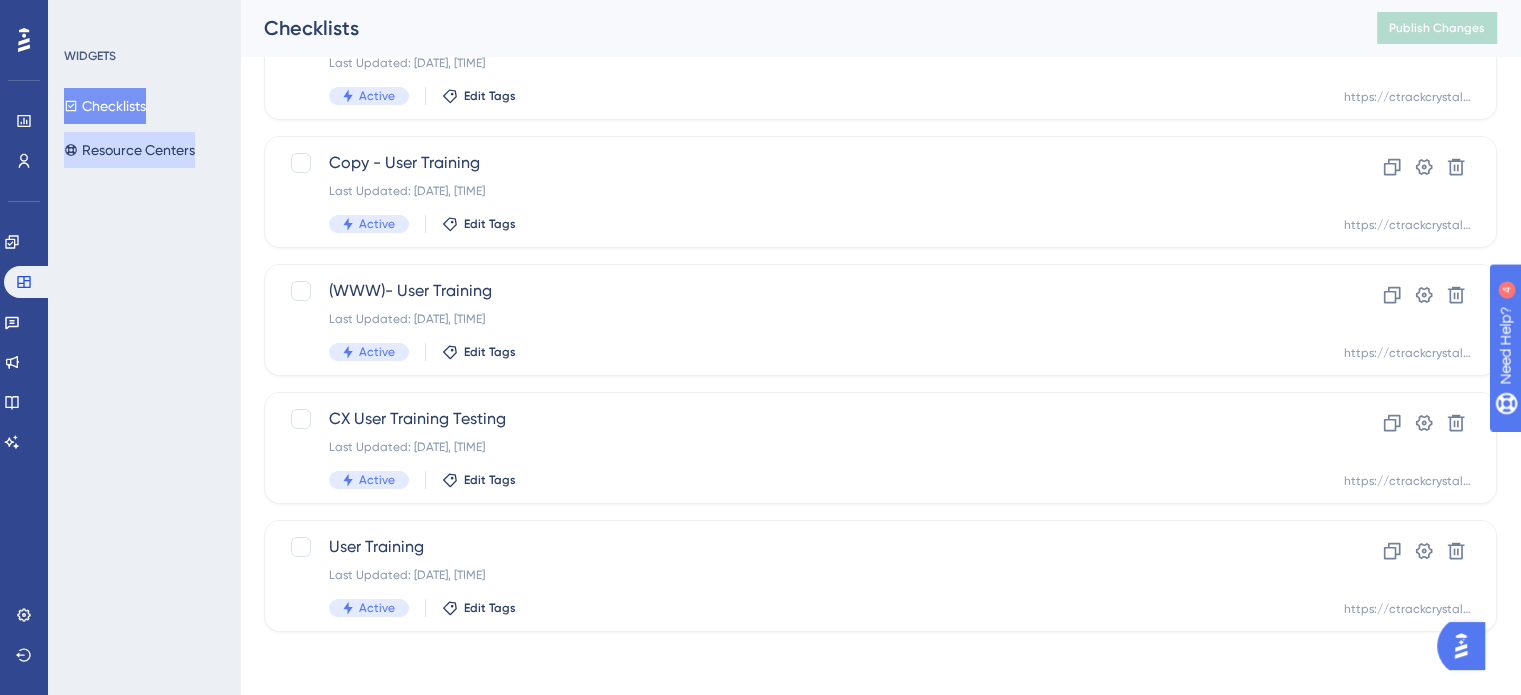click on "Resource Centers" at bounding box center (129, 150) 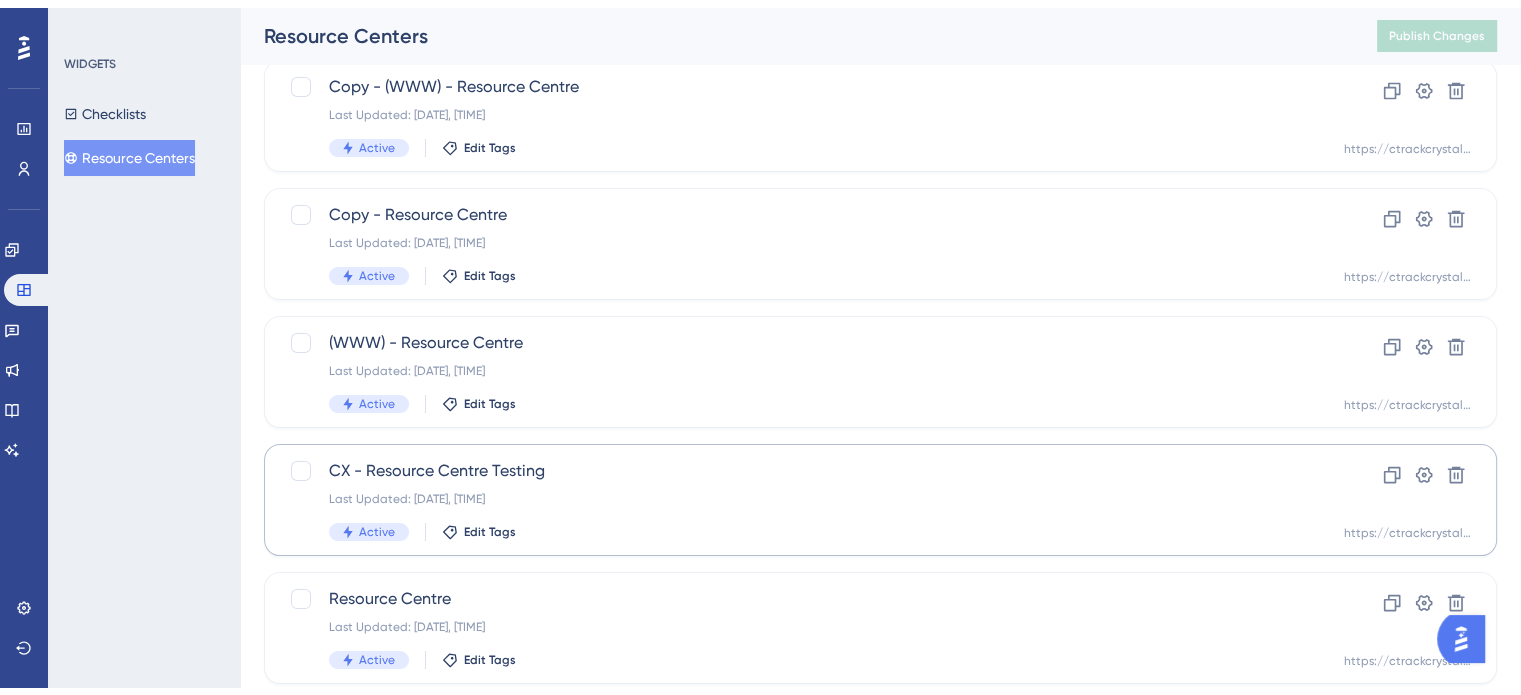 scroll, scrollTop: 176, scrollLeft: 0, axis: vertical 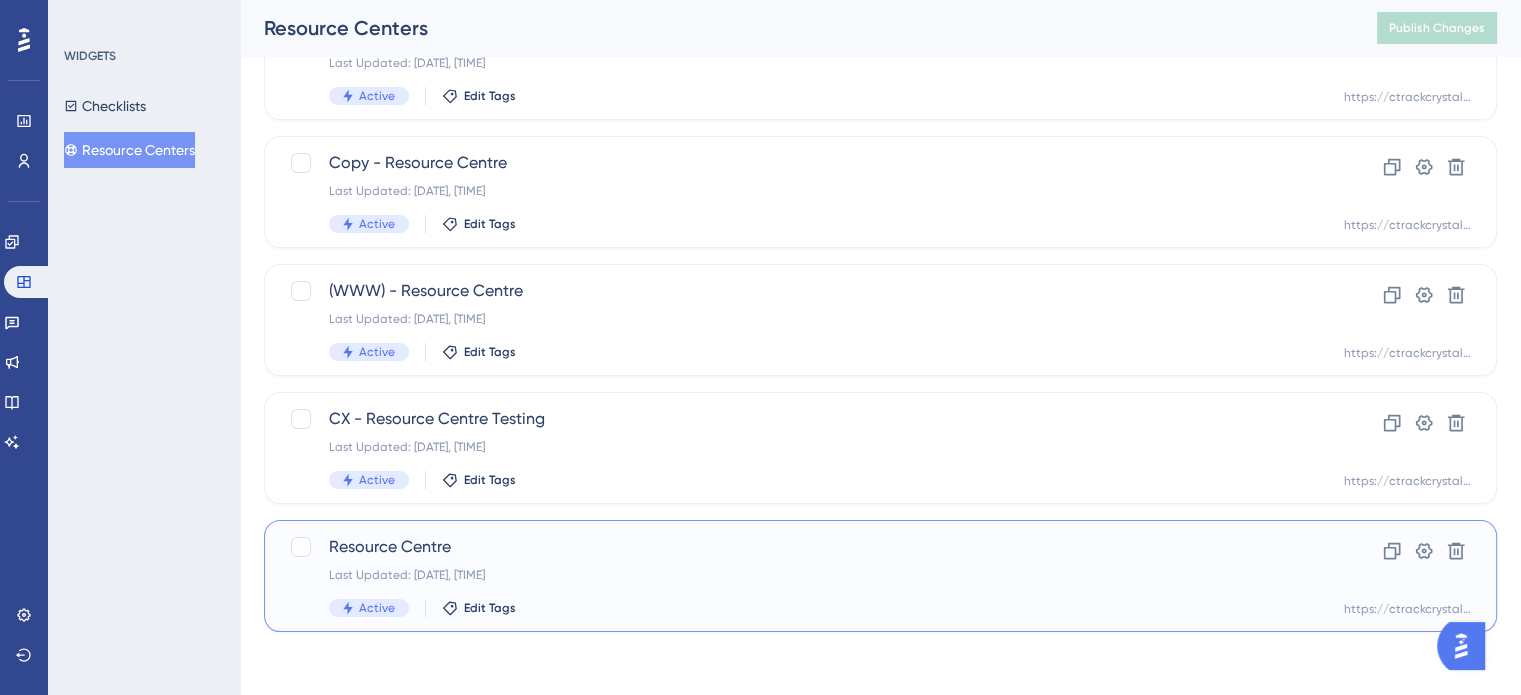 click on "Last Updated: [DATE], [TIME]" at bounding box center [800, 575] 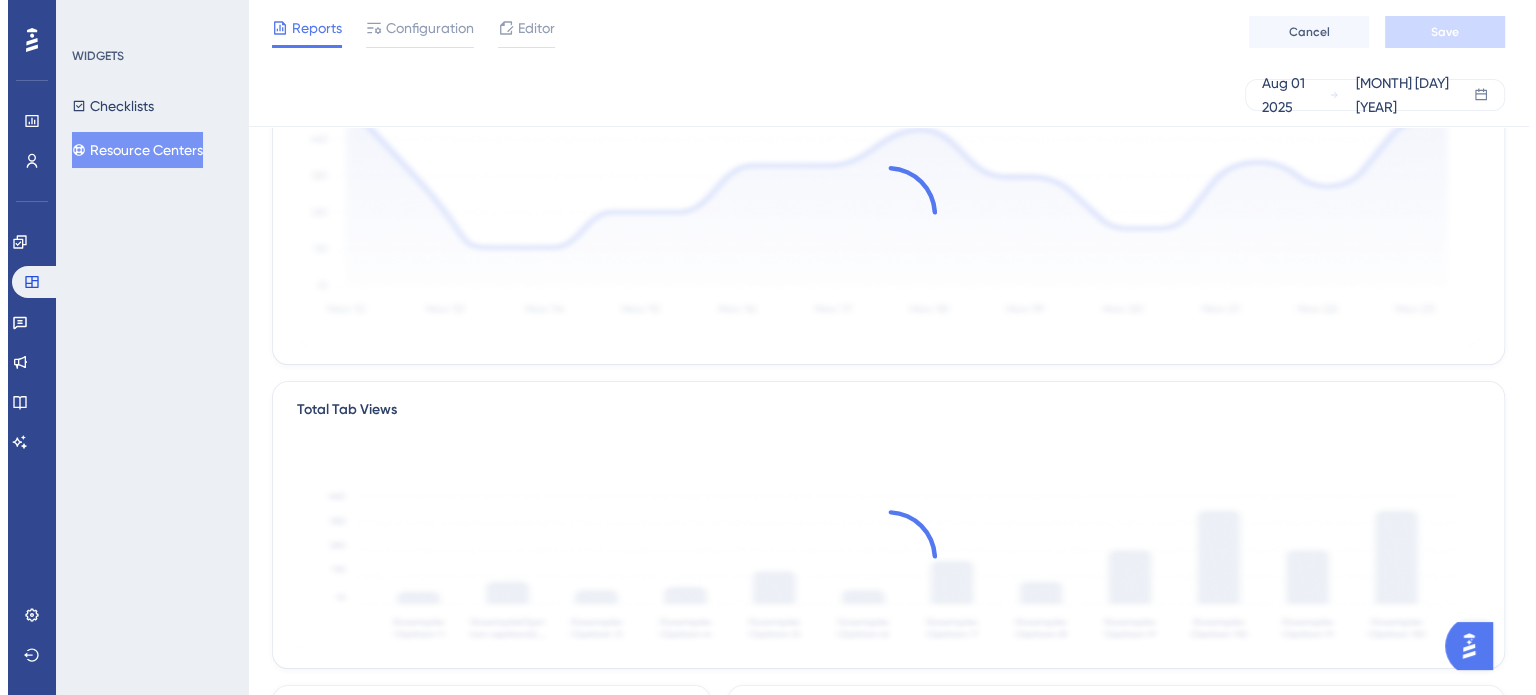 scroll, scrollTop: 0, scrollLeft: 0, axis: both 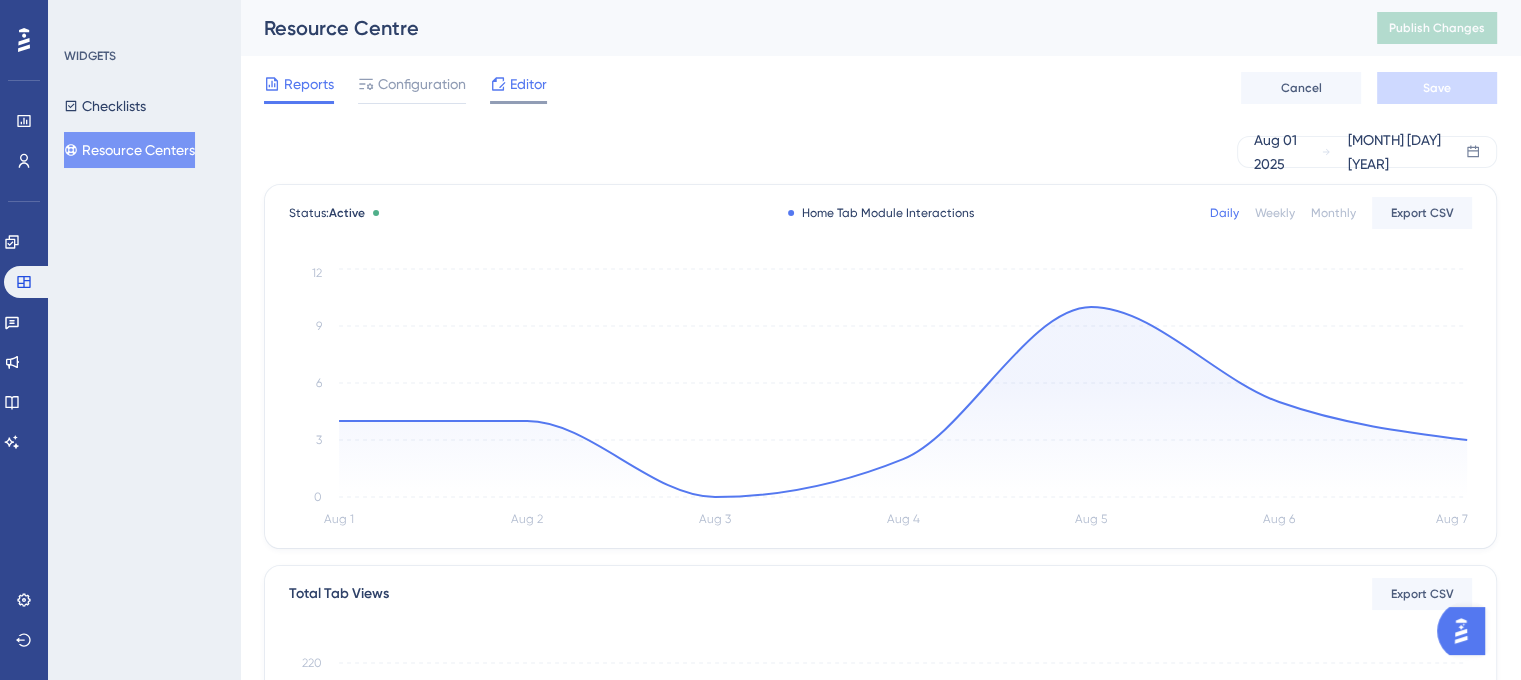 click on "Editor" at bounding box center (528, 84) 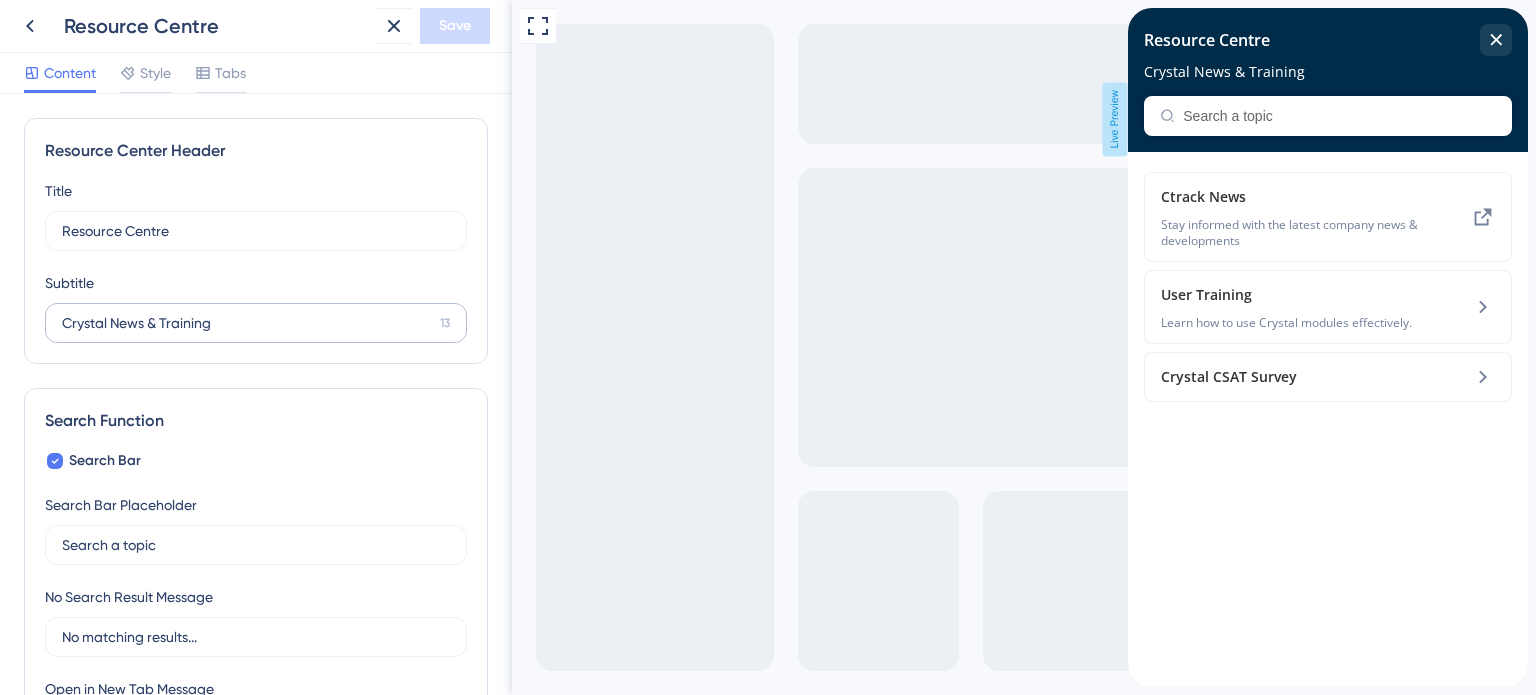 scroll, scrollTop: 0, scrollLeft: 0, axis: both 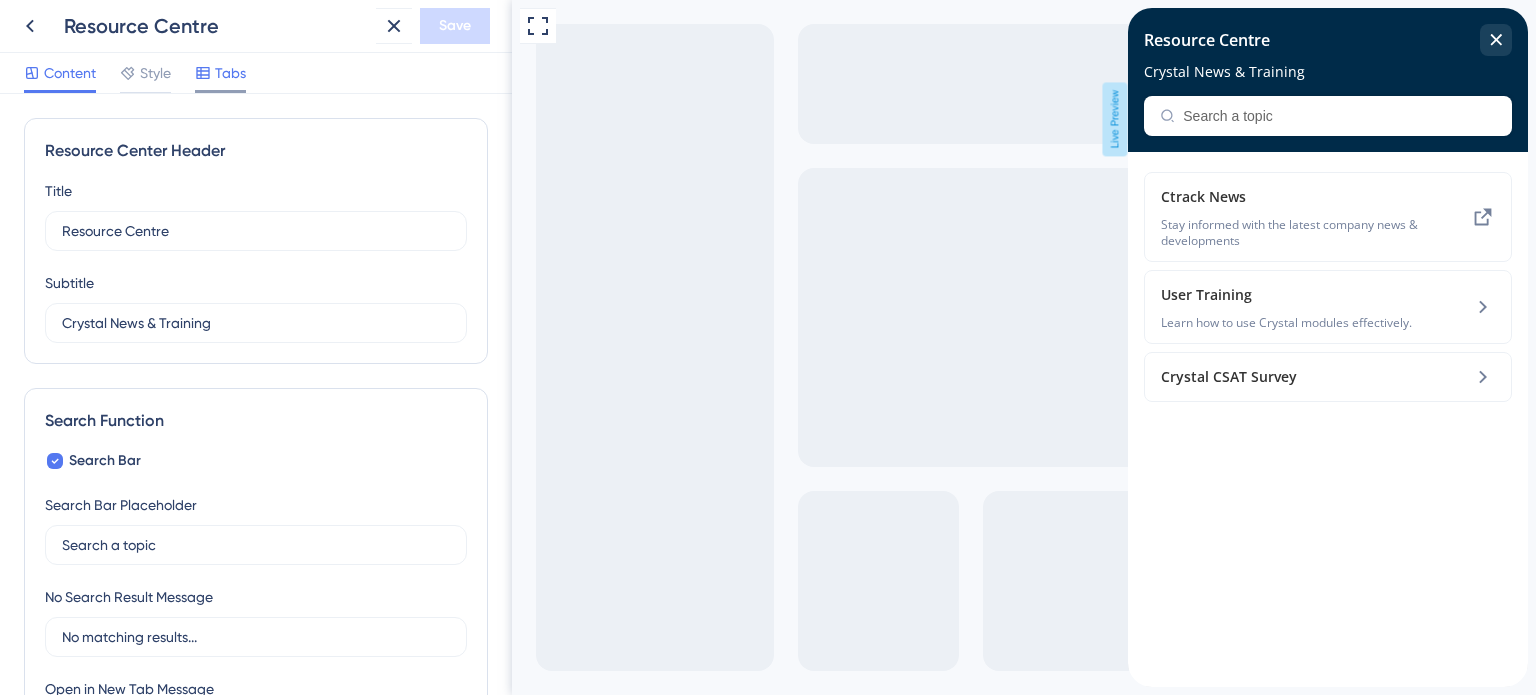 click on "Tabs" at bounding box center (230, 73) 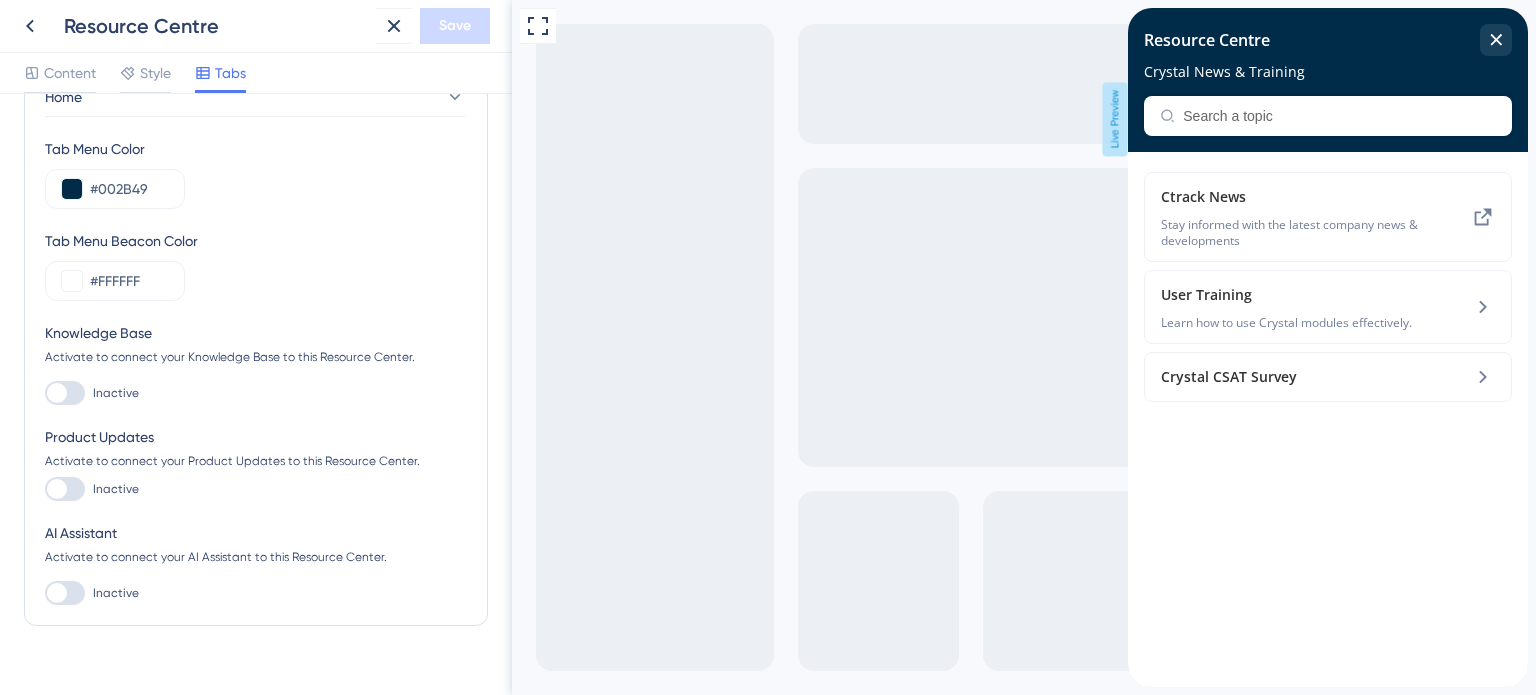 scroll, scrollTop: 128, scrollLeft: 0, axis: vertical 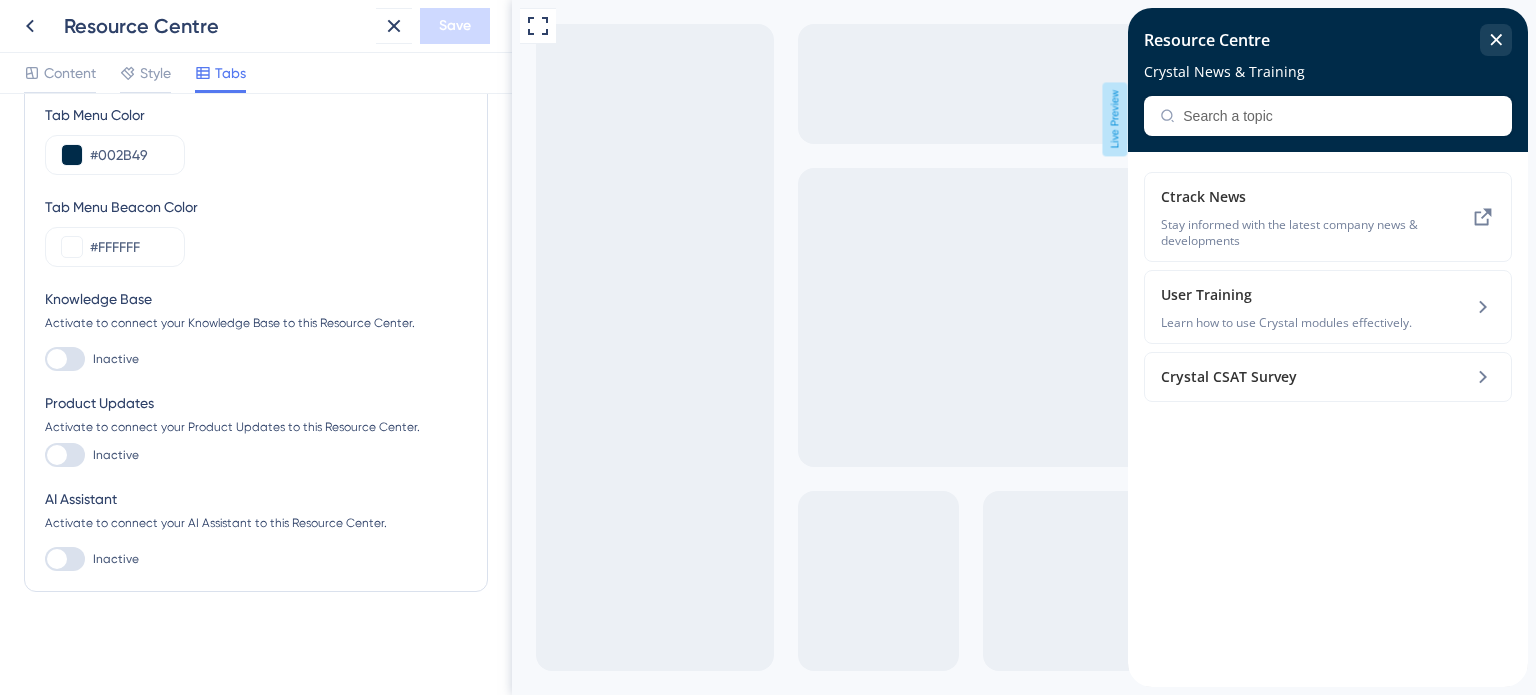 click at bounding box center [65, 455] 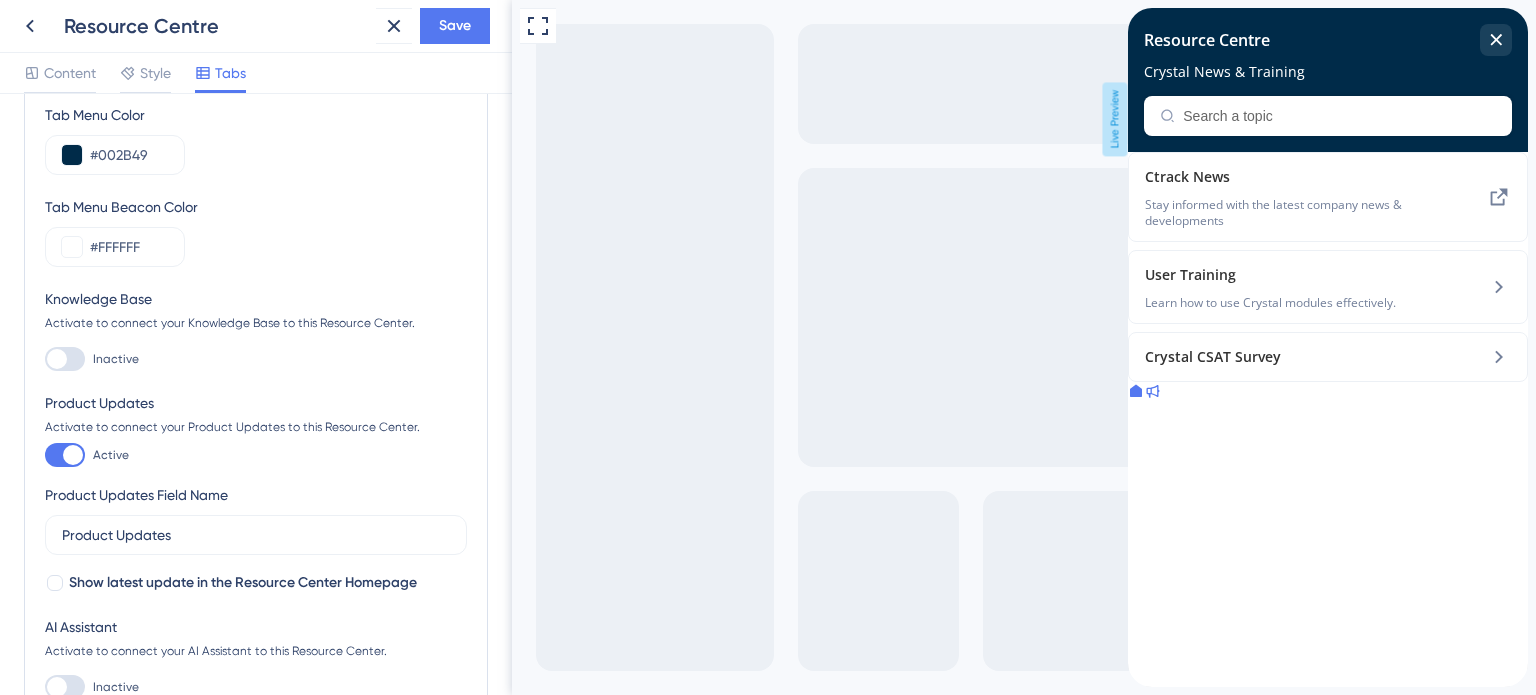 scroll, scrollTop: 0, scrollLeft: 0, axis: both 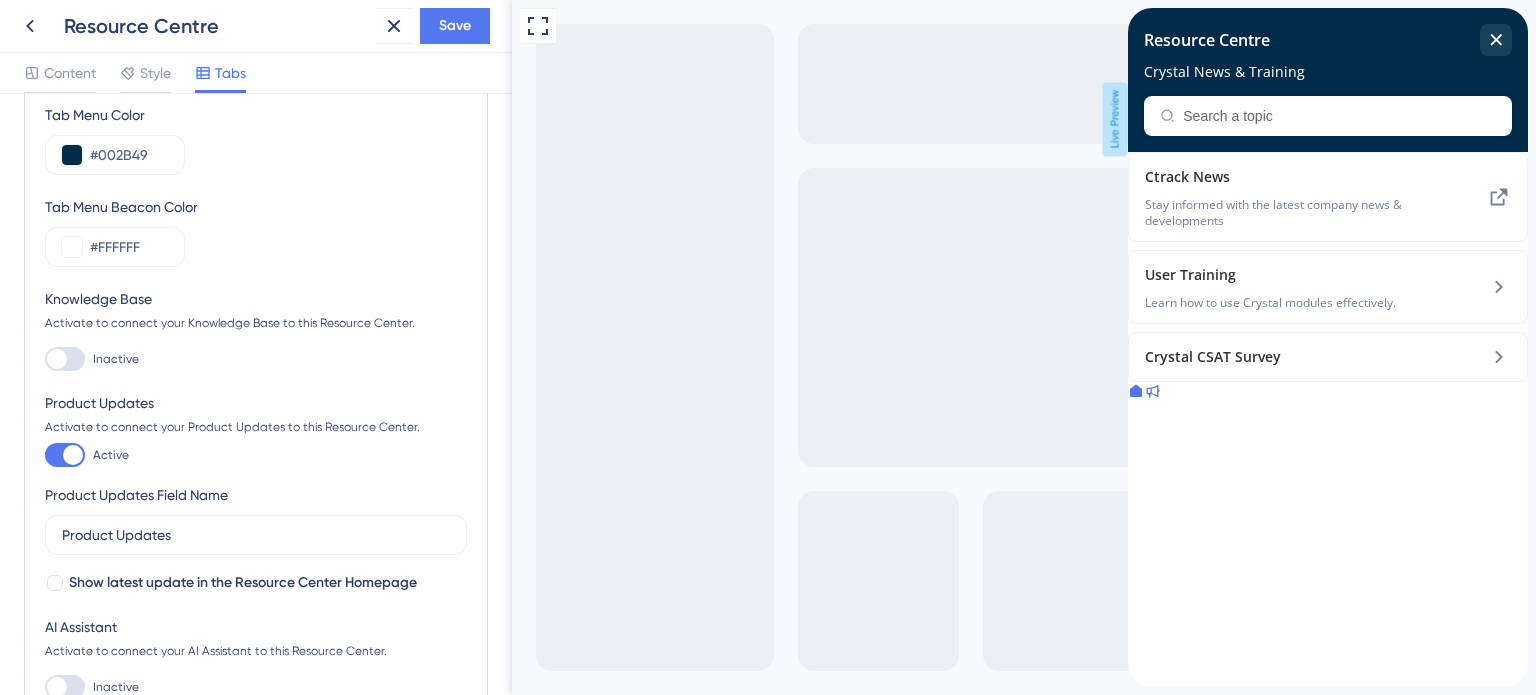 click 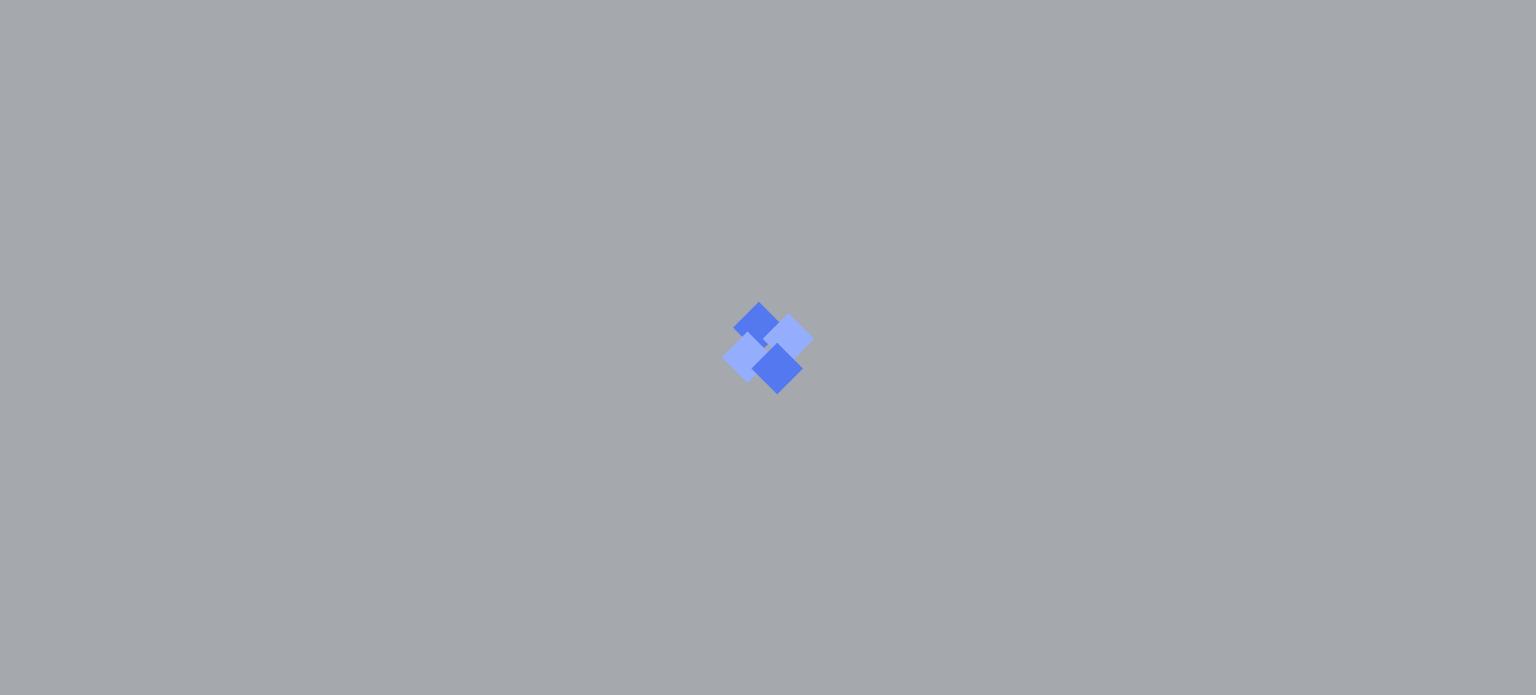 scroll, scrollTop: 0, scrollLeft: 0, axis: both 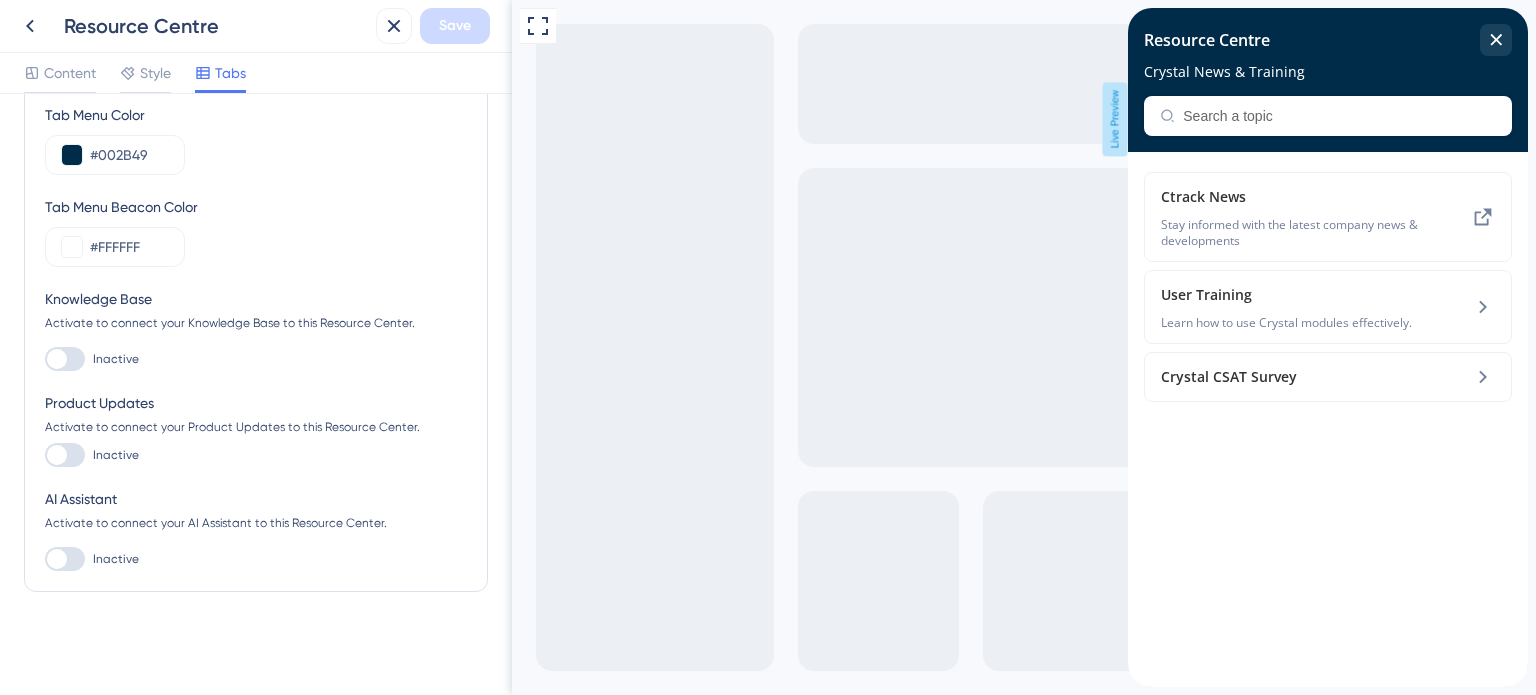 click at bounding box center (65, 455) 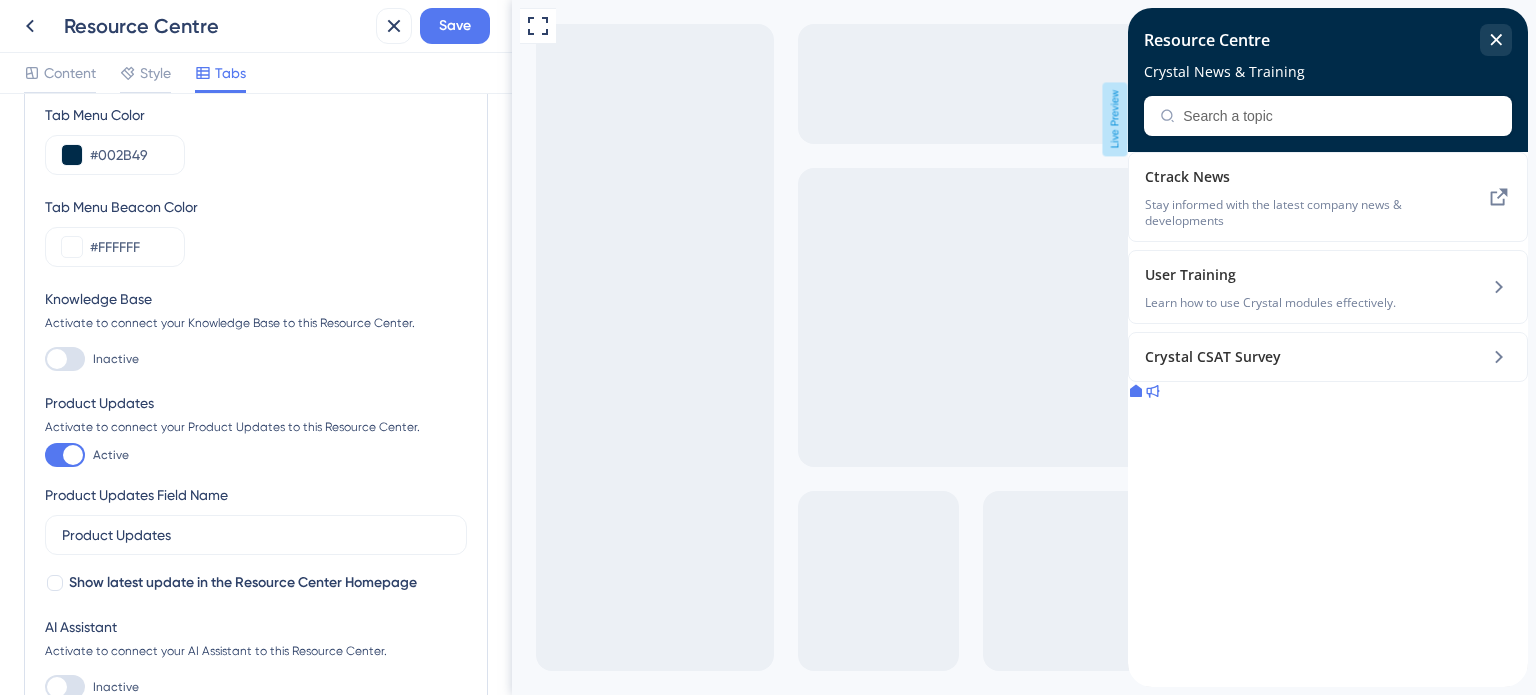 click at bounding box center [1152, 393] 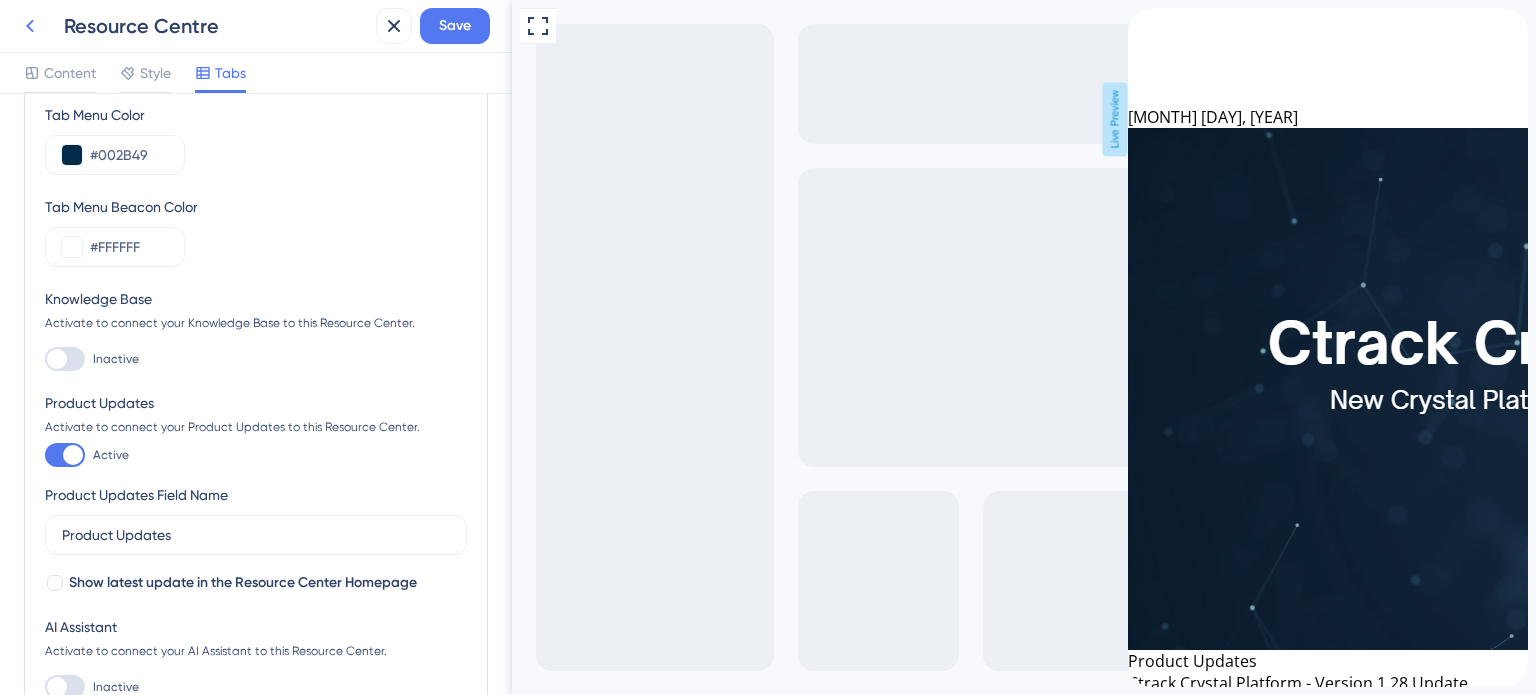click 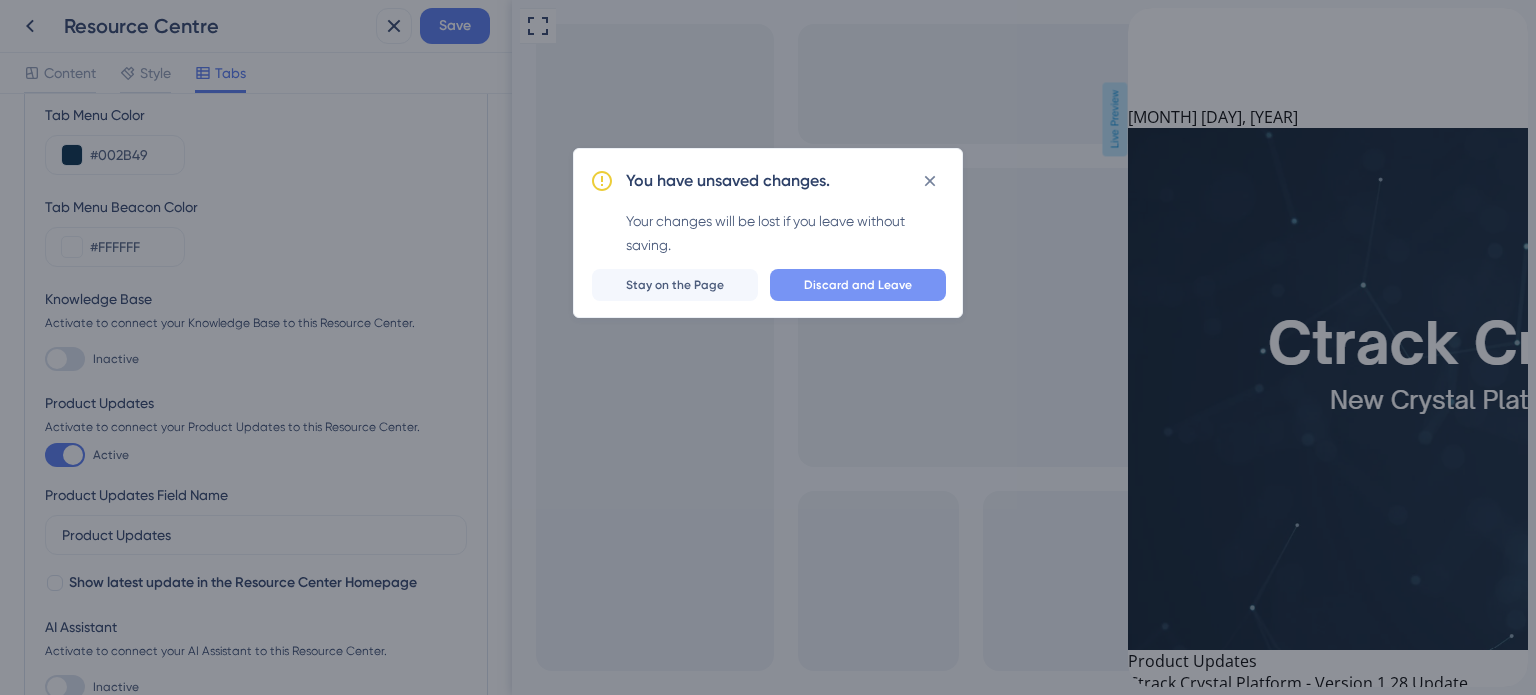 click on "Discard and Leave" at bounding box center (858, 285) 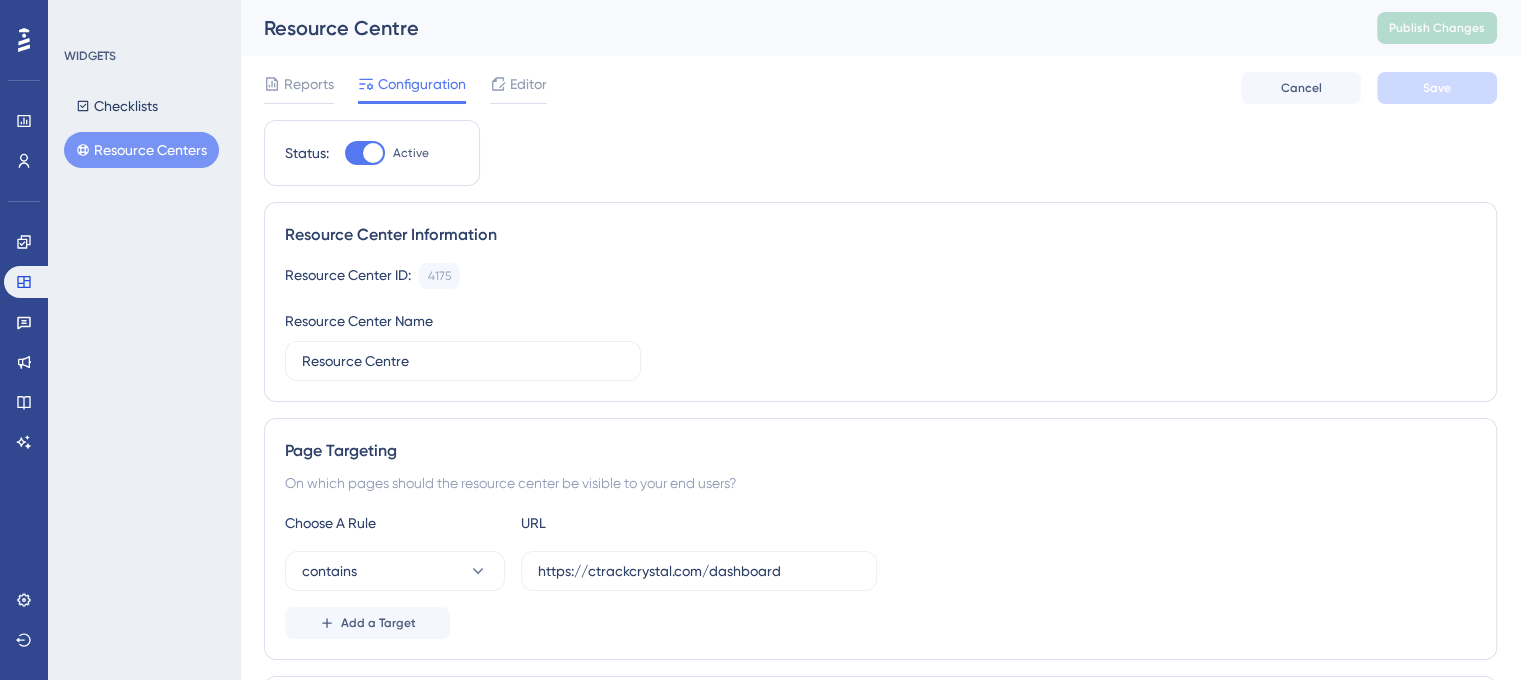 scroll, scrollTop: 0, scrollLeft: 0, axis: both 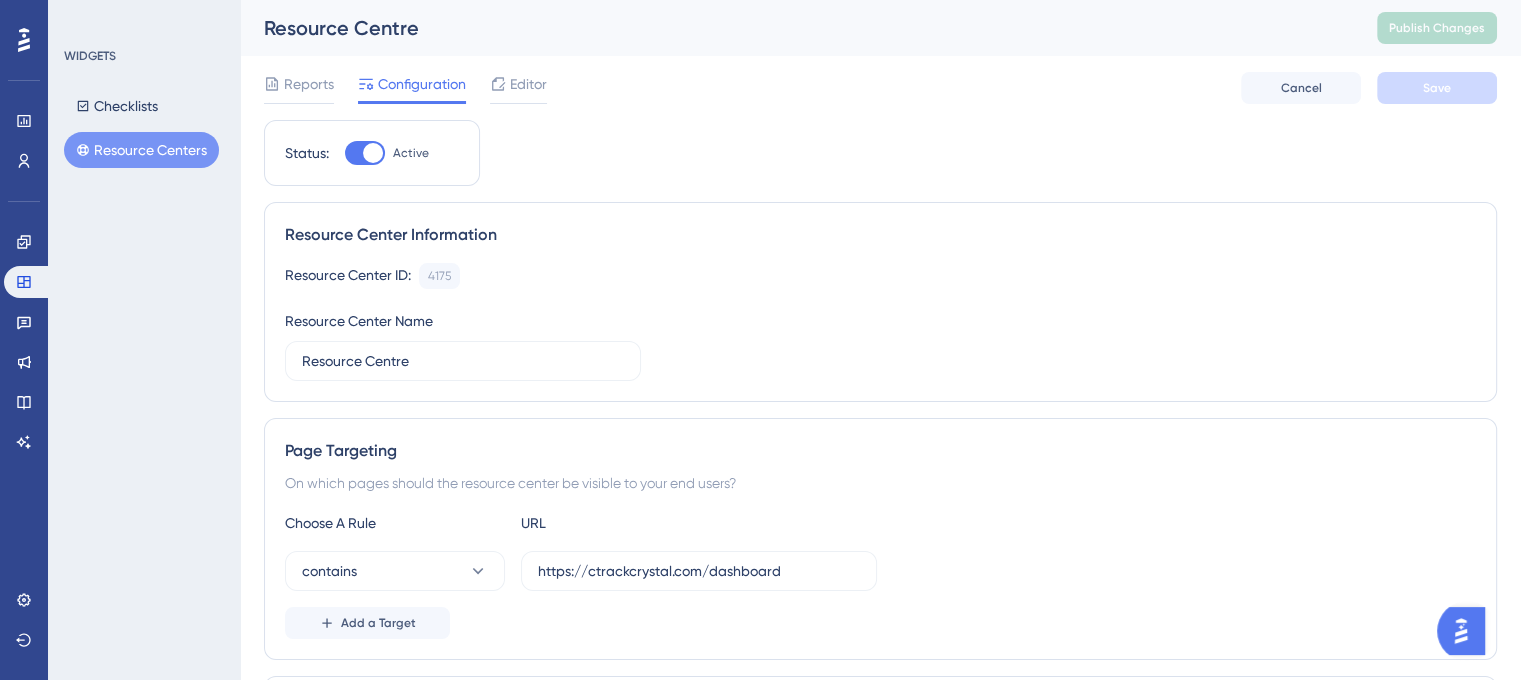 click on "Resource Centre Publish Changes" at bounding box center (880, 28) 